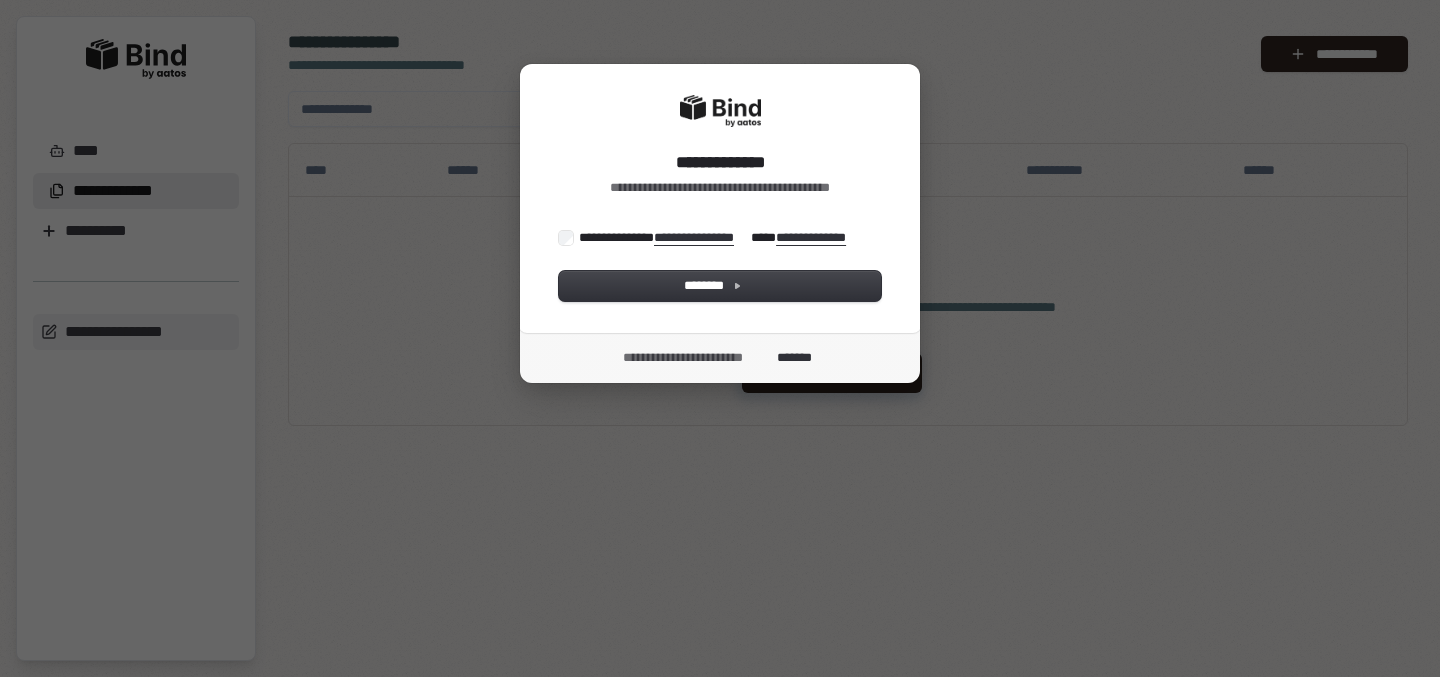 scroll, scrollTop: 0, scrollLeft: 0, axis: both 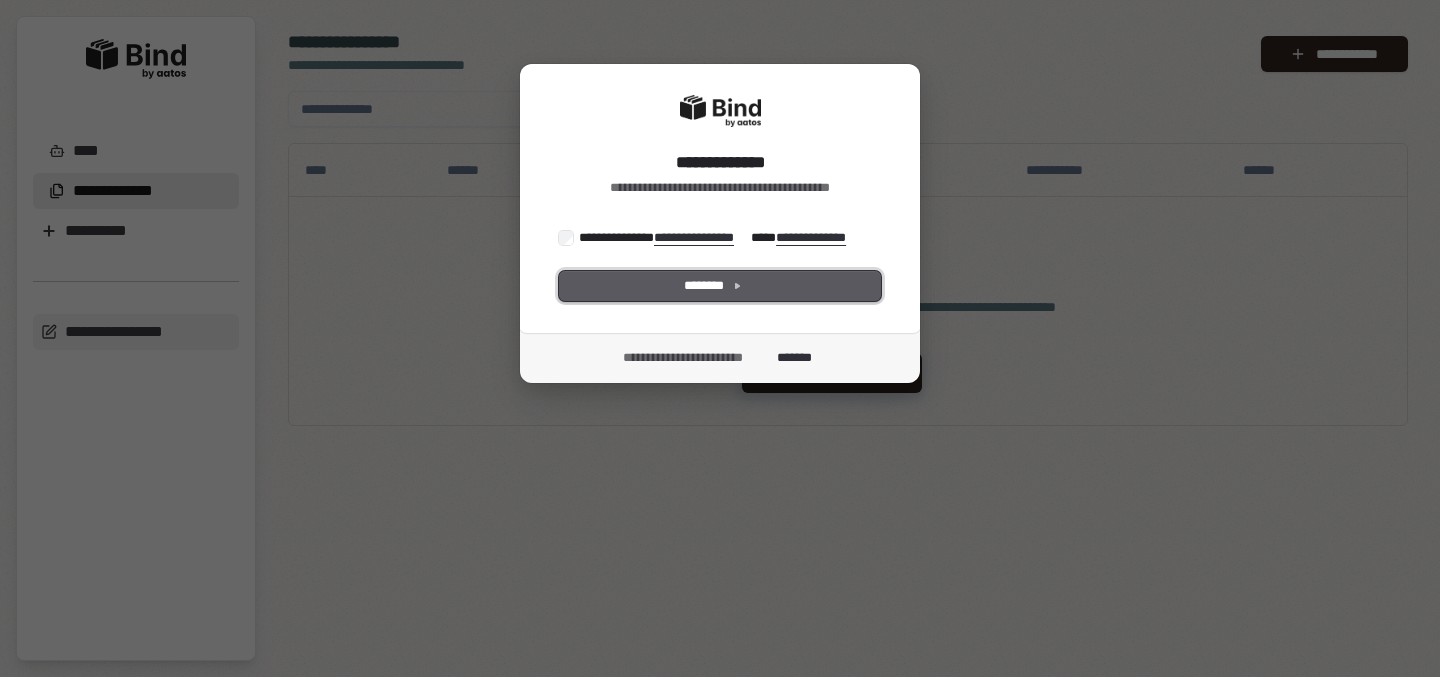 click on "********" at bounding box center (720, 286) 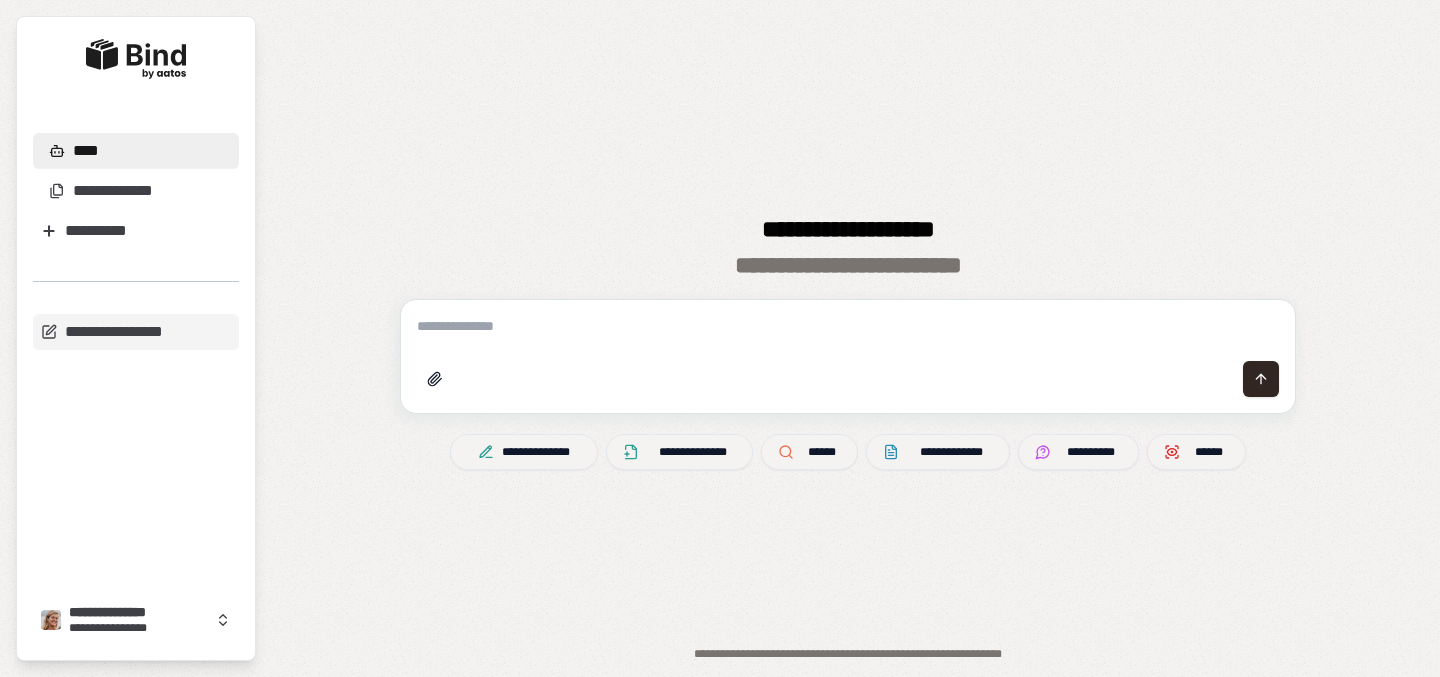 scroll, scrollTop: 0, scrollLeft: 0, axis: both 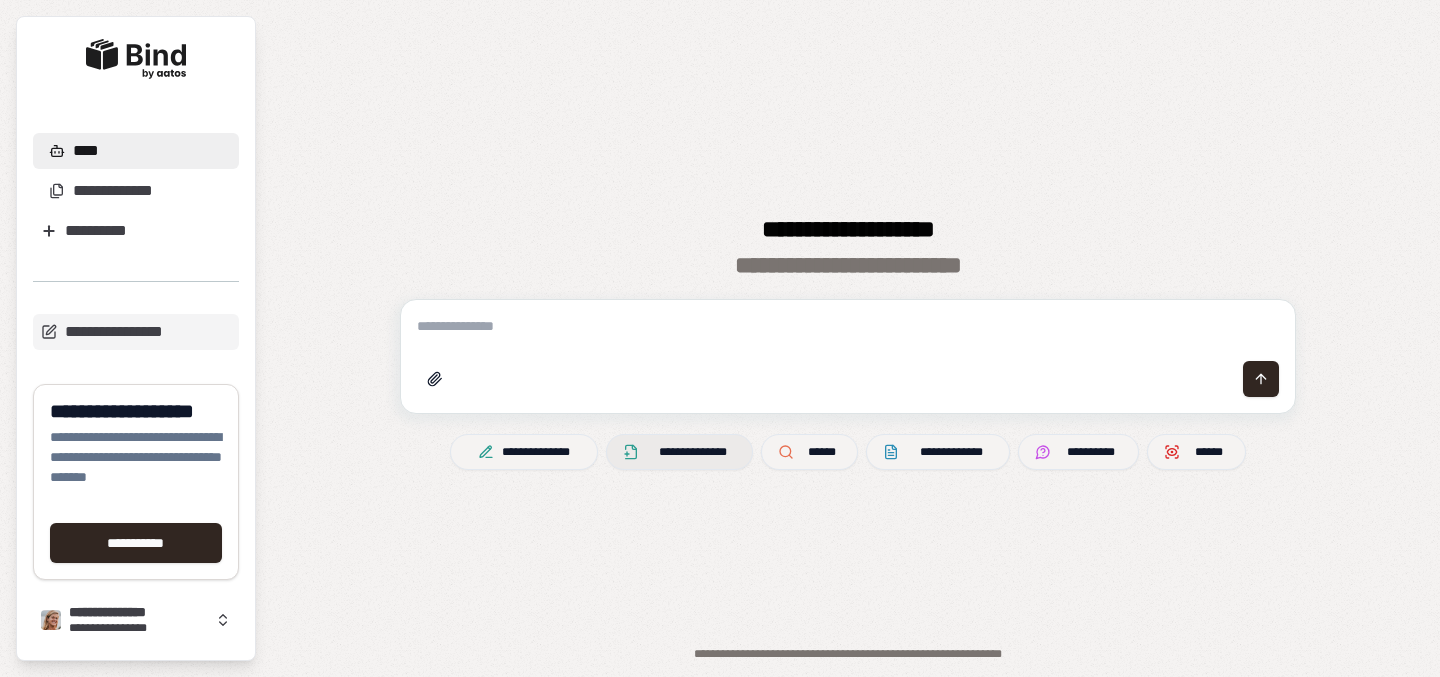 click on "**********" at bounding box center [692, 452] 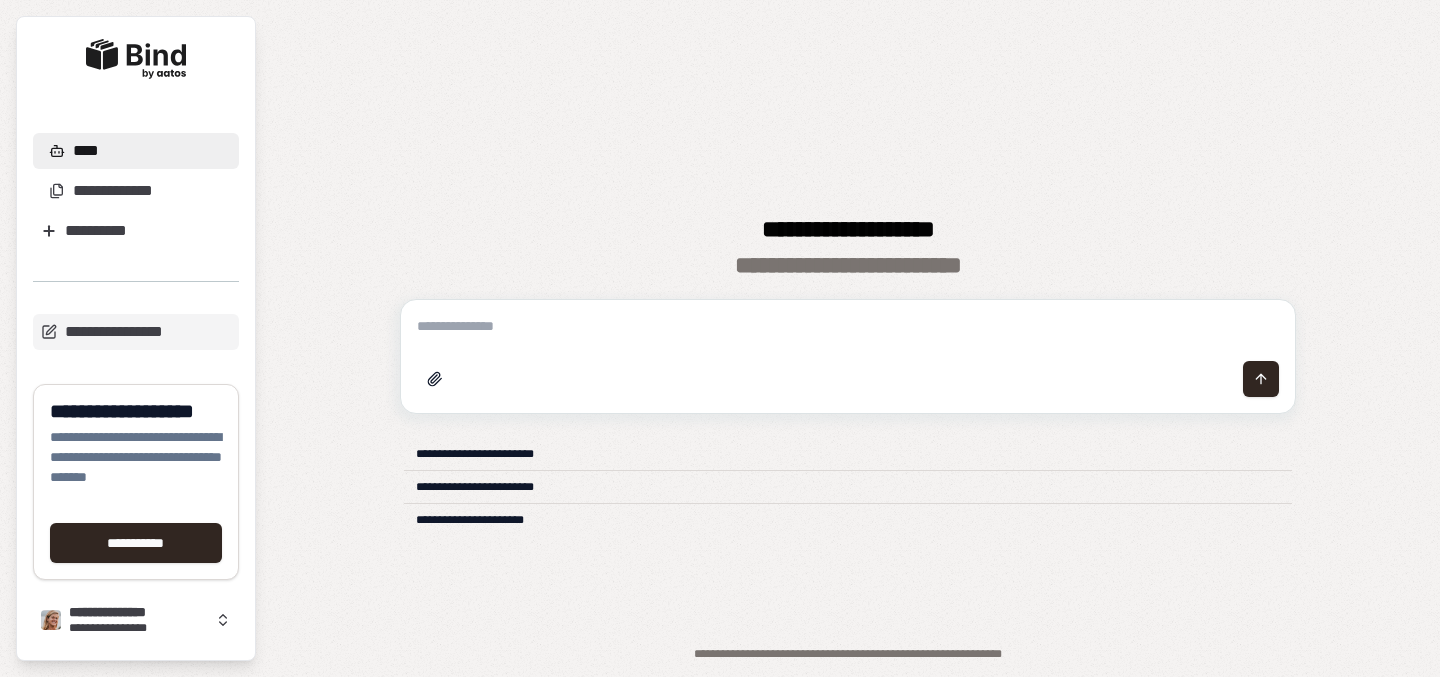 click on "**********" at bounding box center [848, 454] 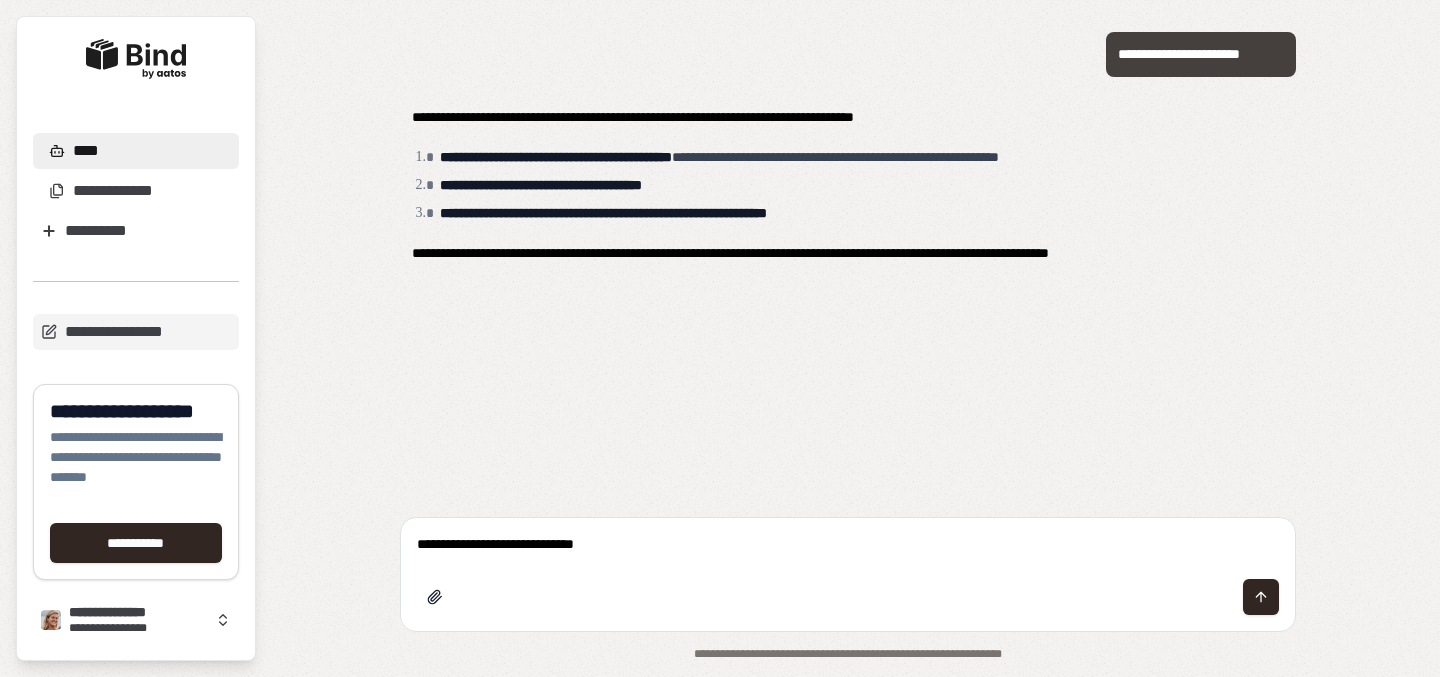 type on "**********" 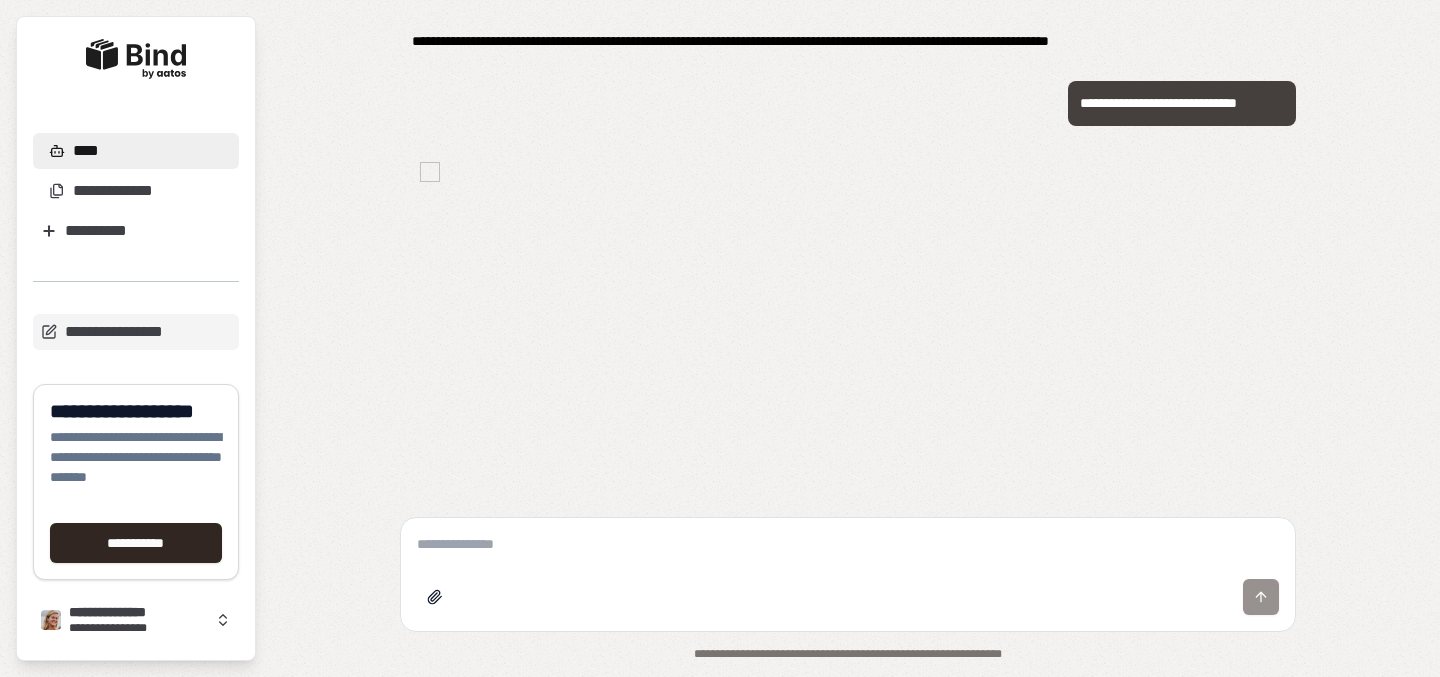 scroll, scrollTop: 261, scrollLeft: 0, axis: vertical 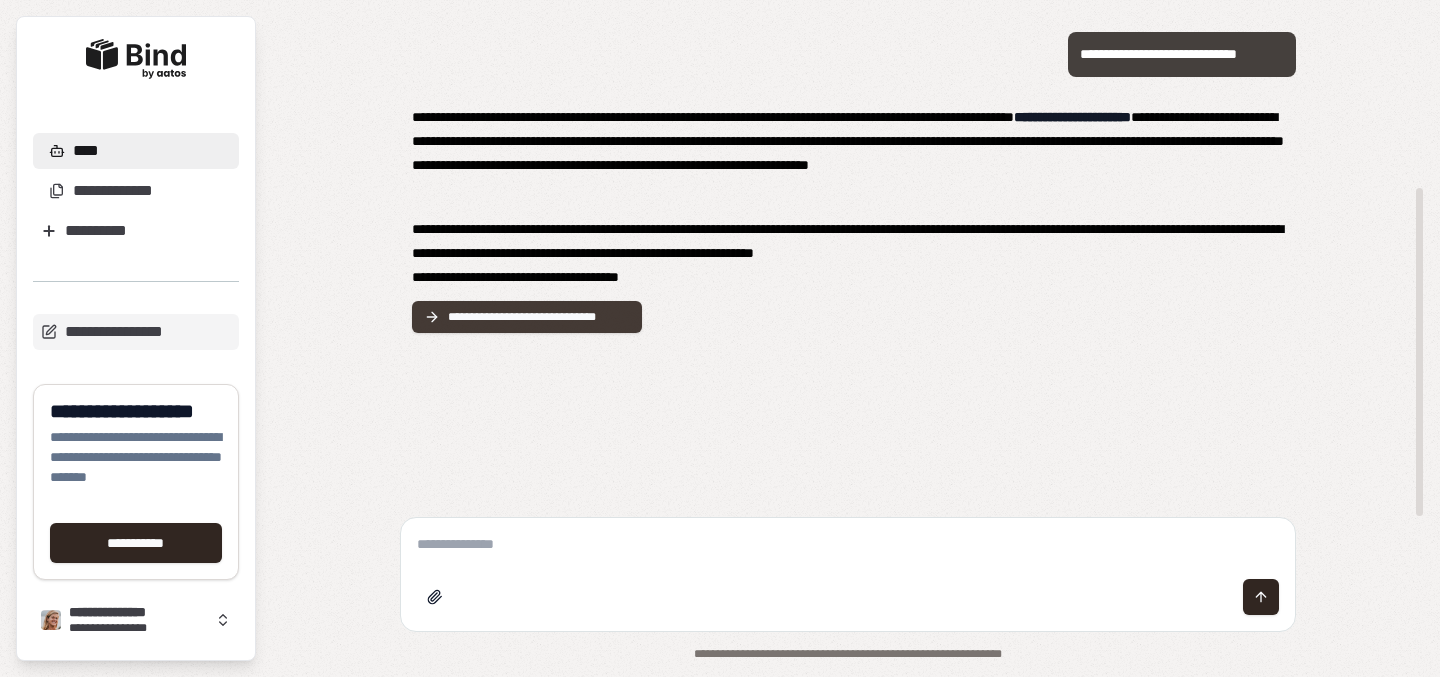 click on "**********" at bounding box center [527, 317] 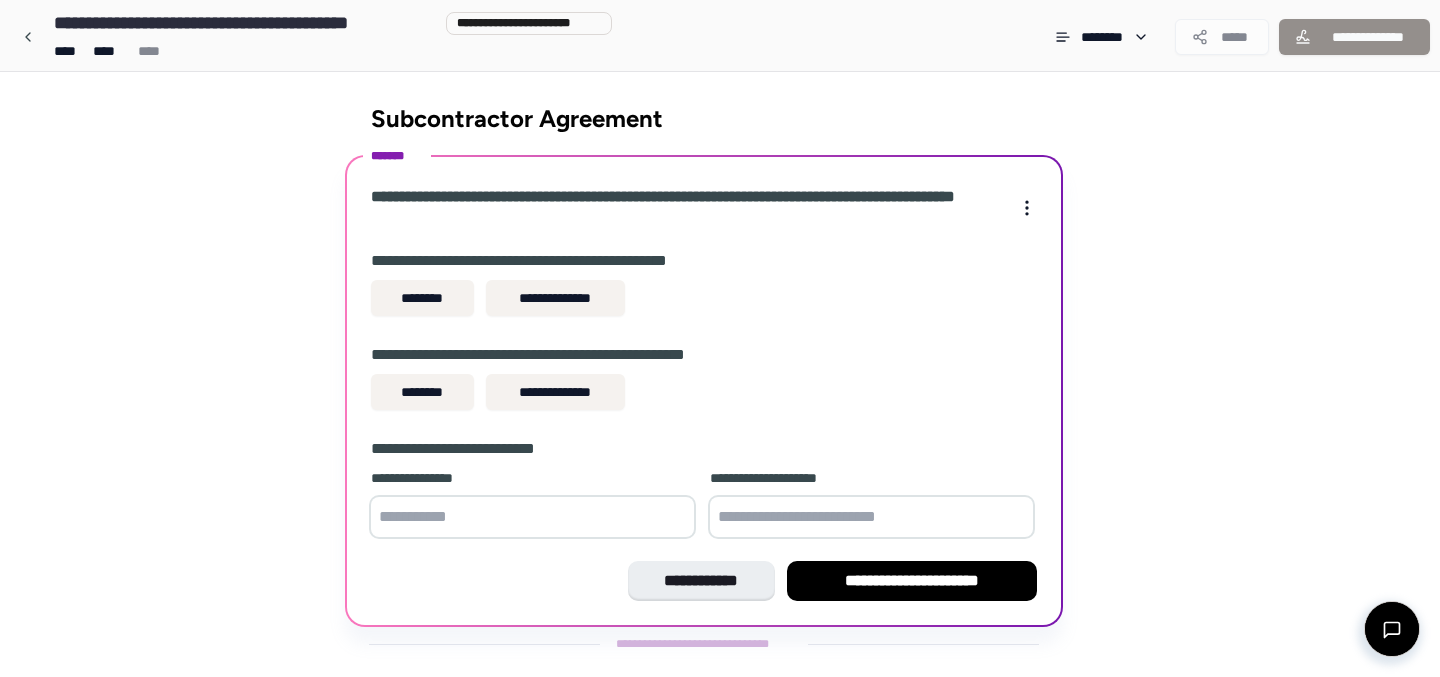scroll, scrollTop: 28, scrollLeft: 0, axis: vertical 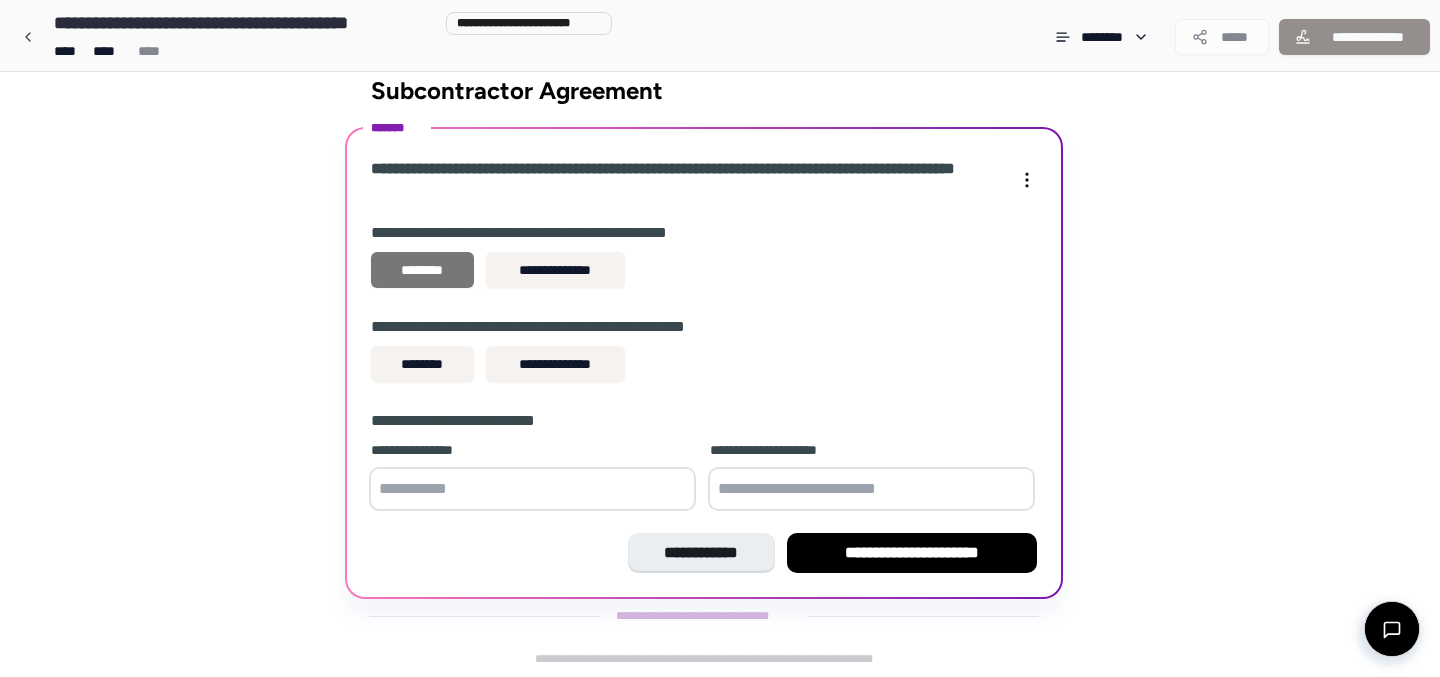 click on "********" at bounding box center [422, 270] 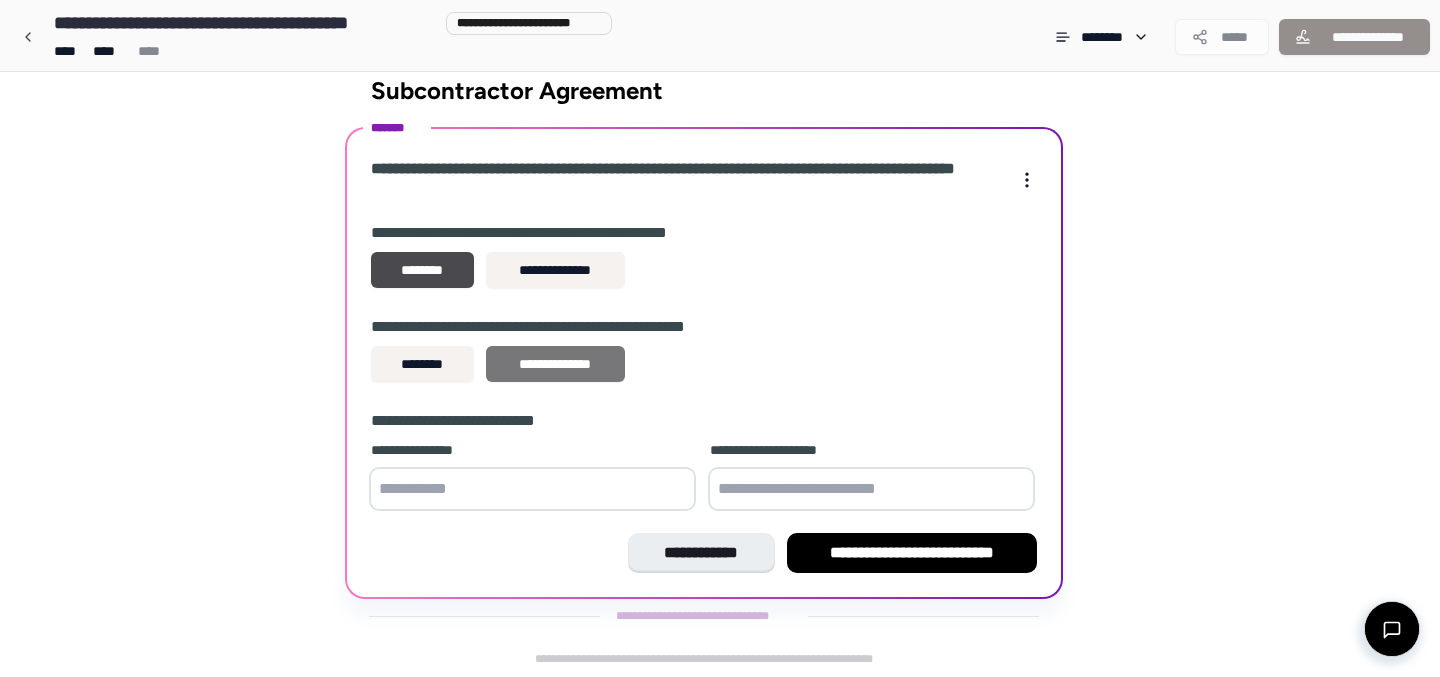 click on "**********" at bounding box center [555, 364] 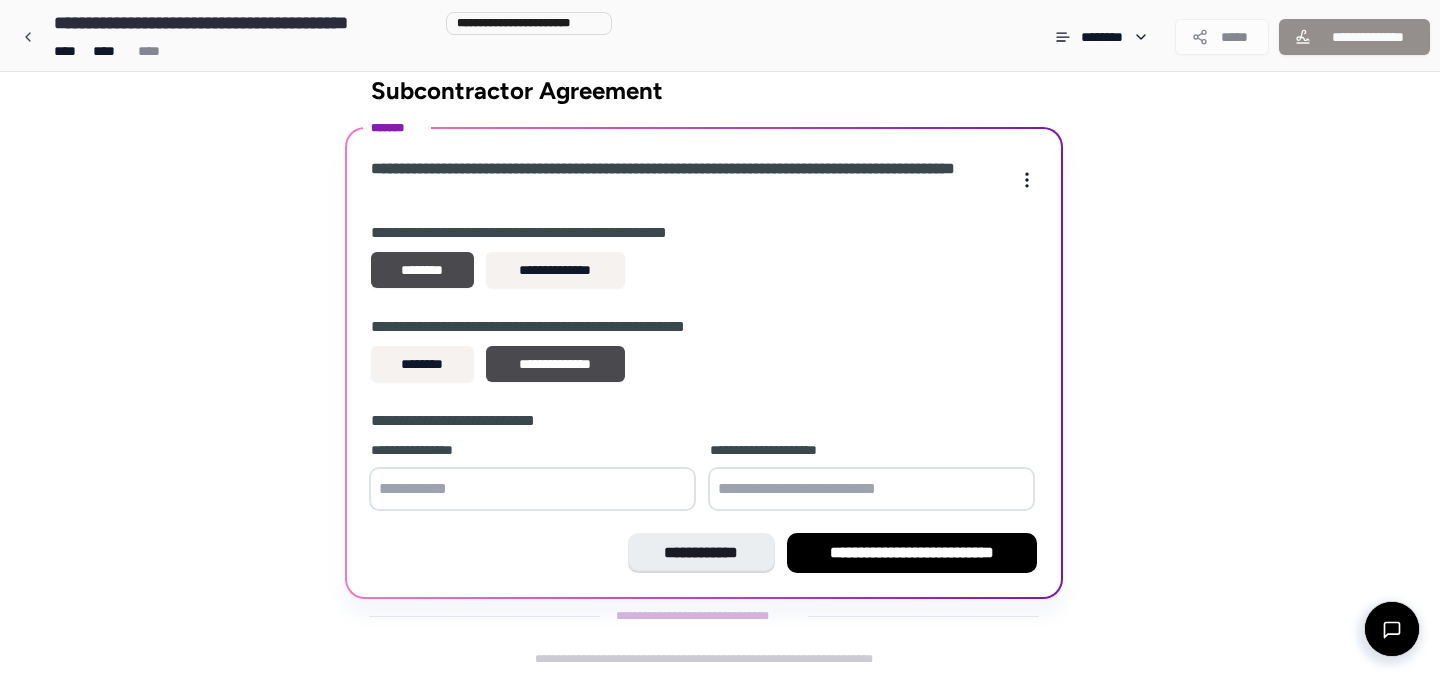 click at bounding box center (871, 489) 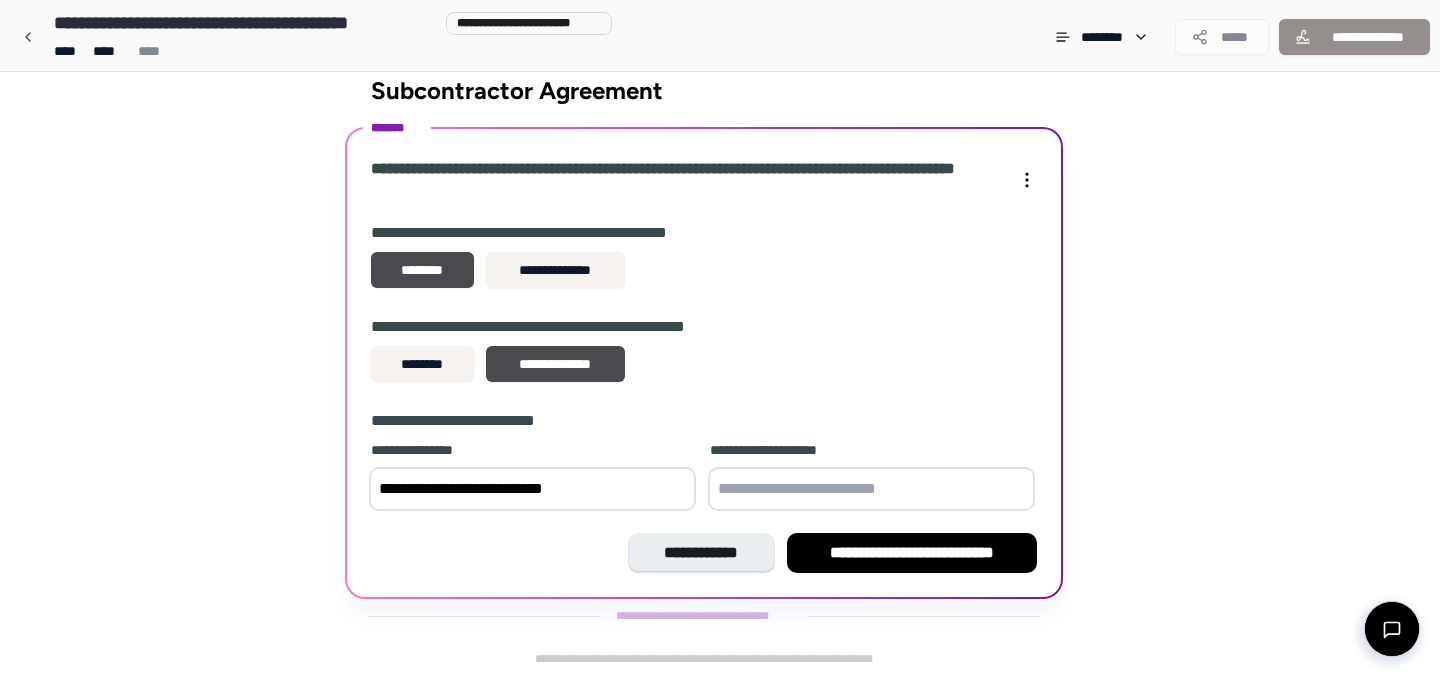 type on "**********" 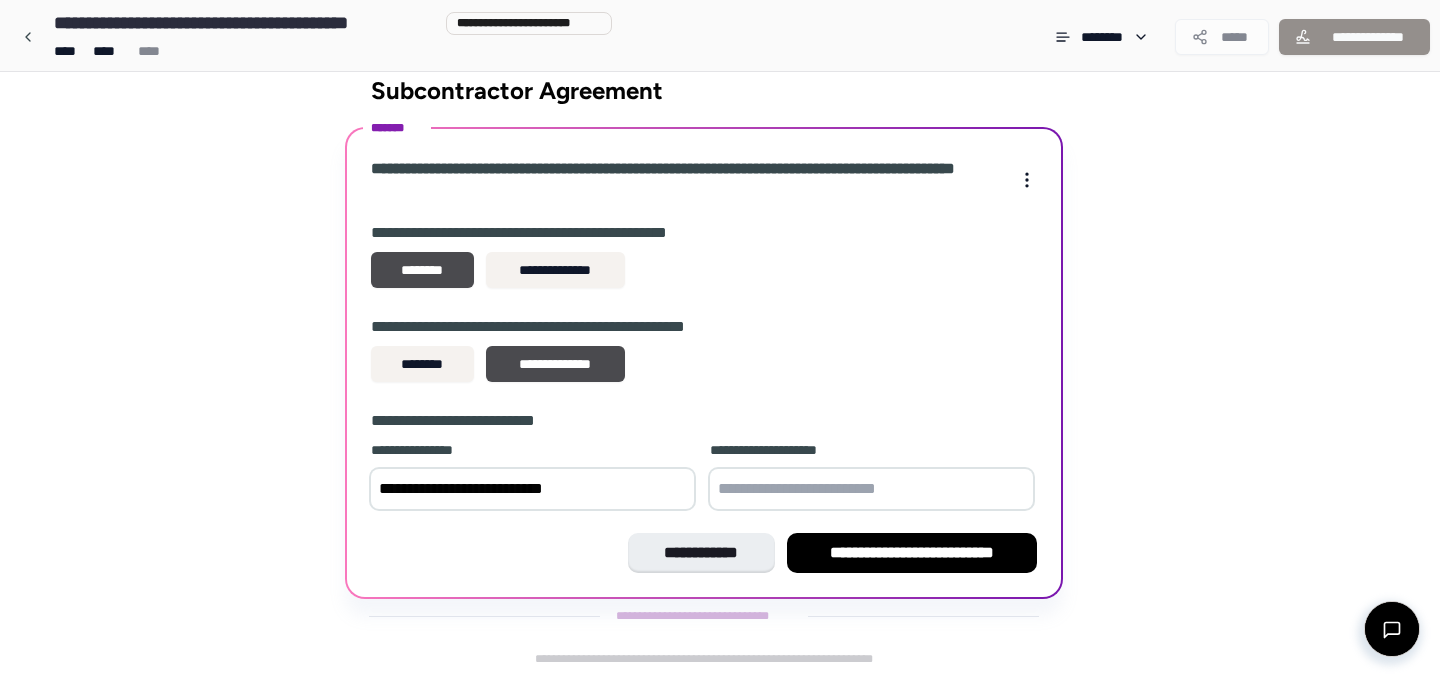 click at bounding box center (871, 489) 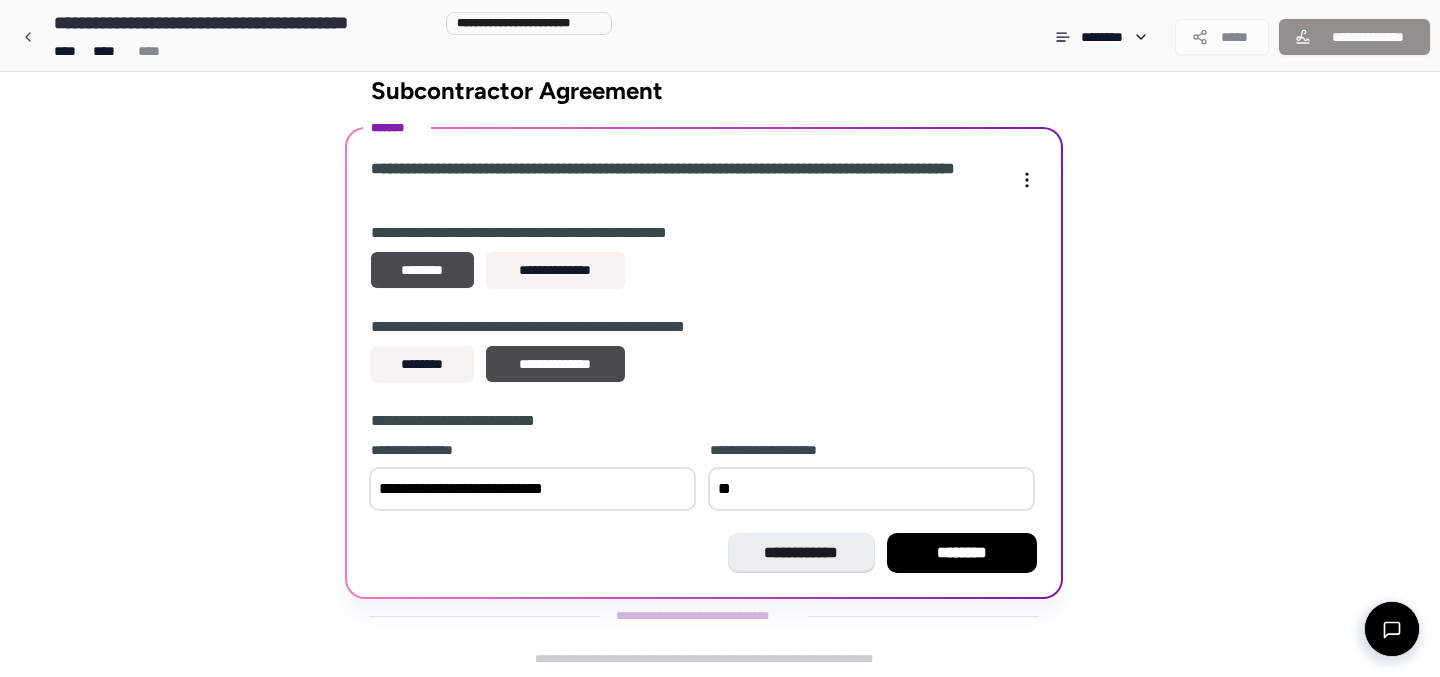 type on "*" 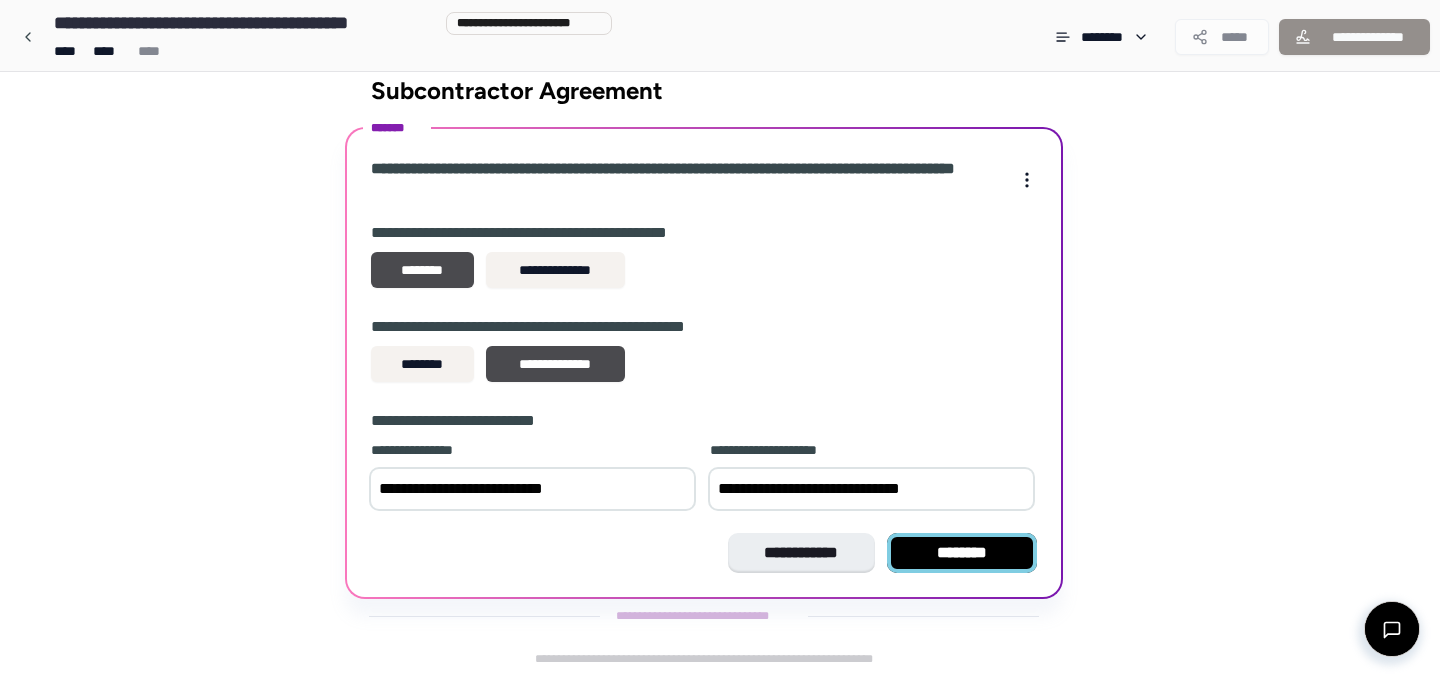 type on "**********" 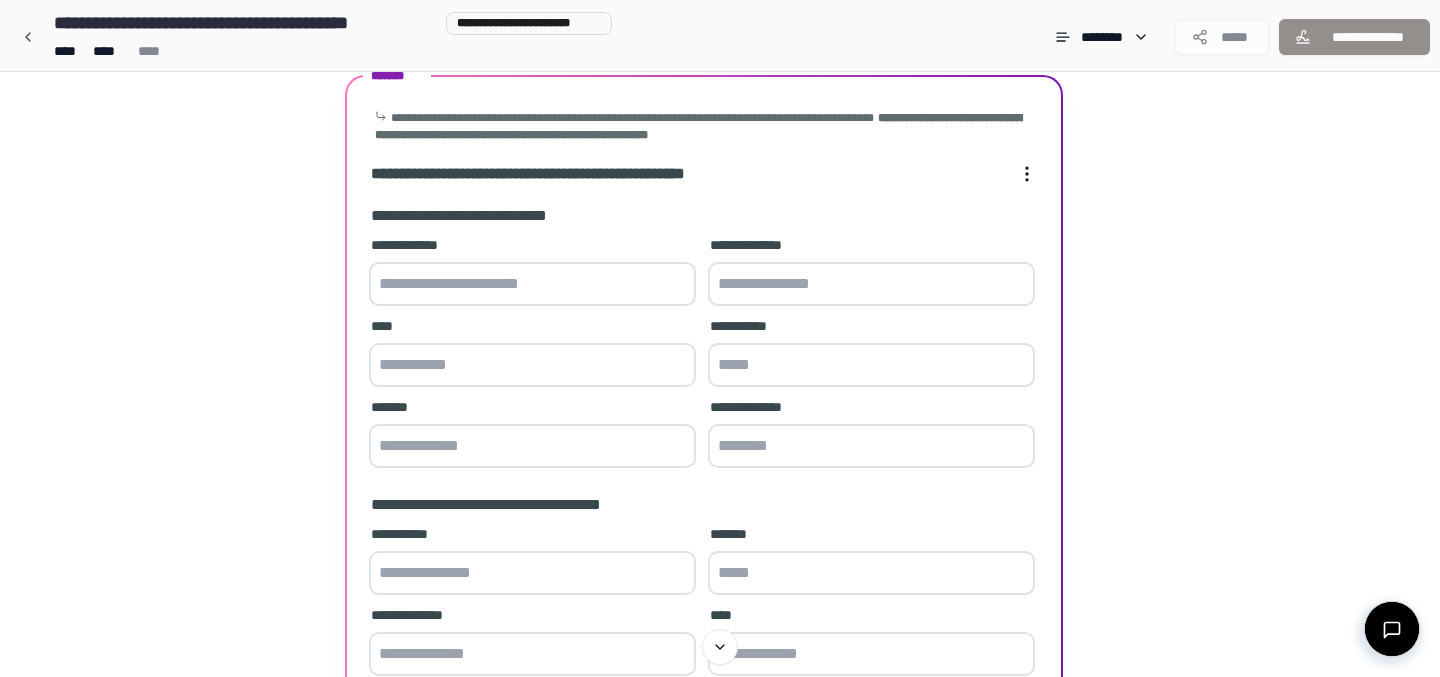 scroll, scrollTop: 75, scrollLeft: 0, axis: vertical 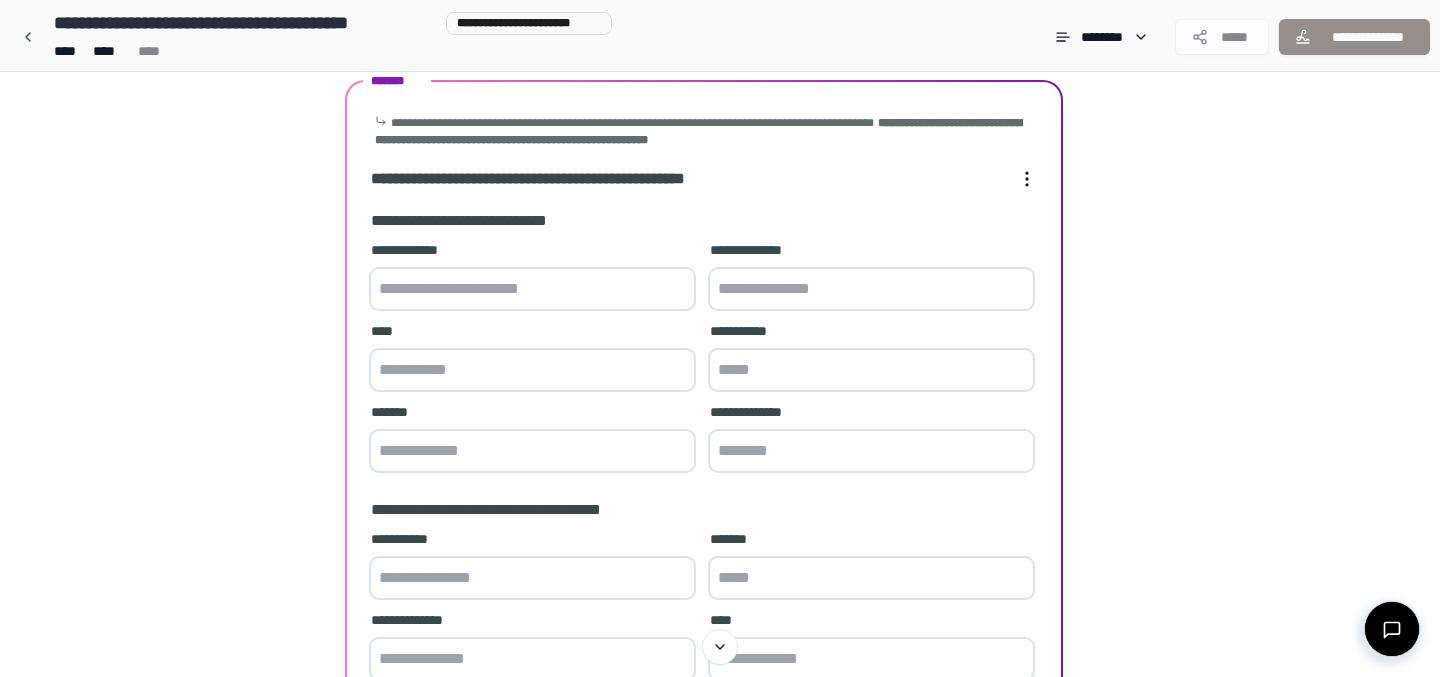 click at bounding box center (532, 289) 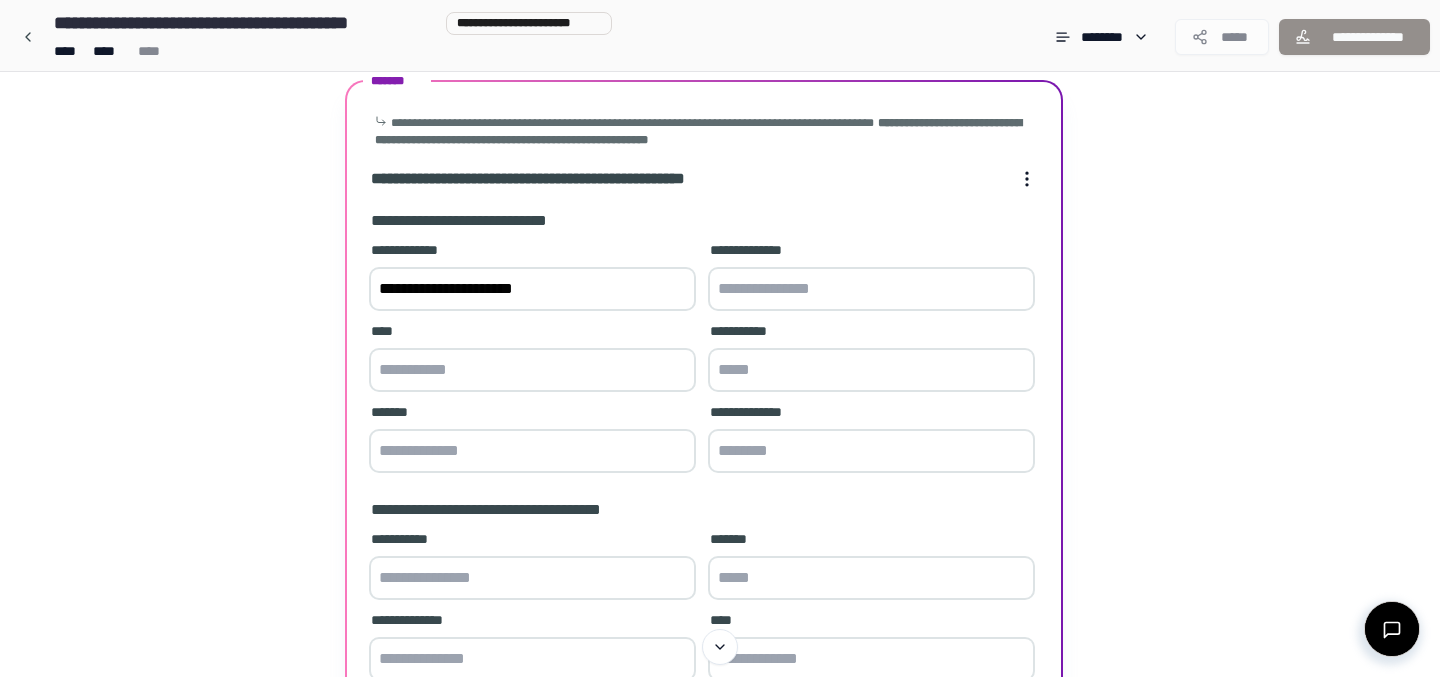 type on "**********" 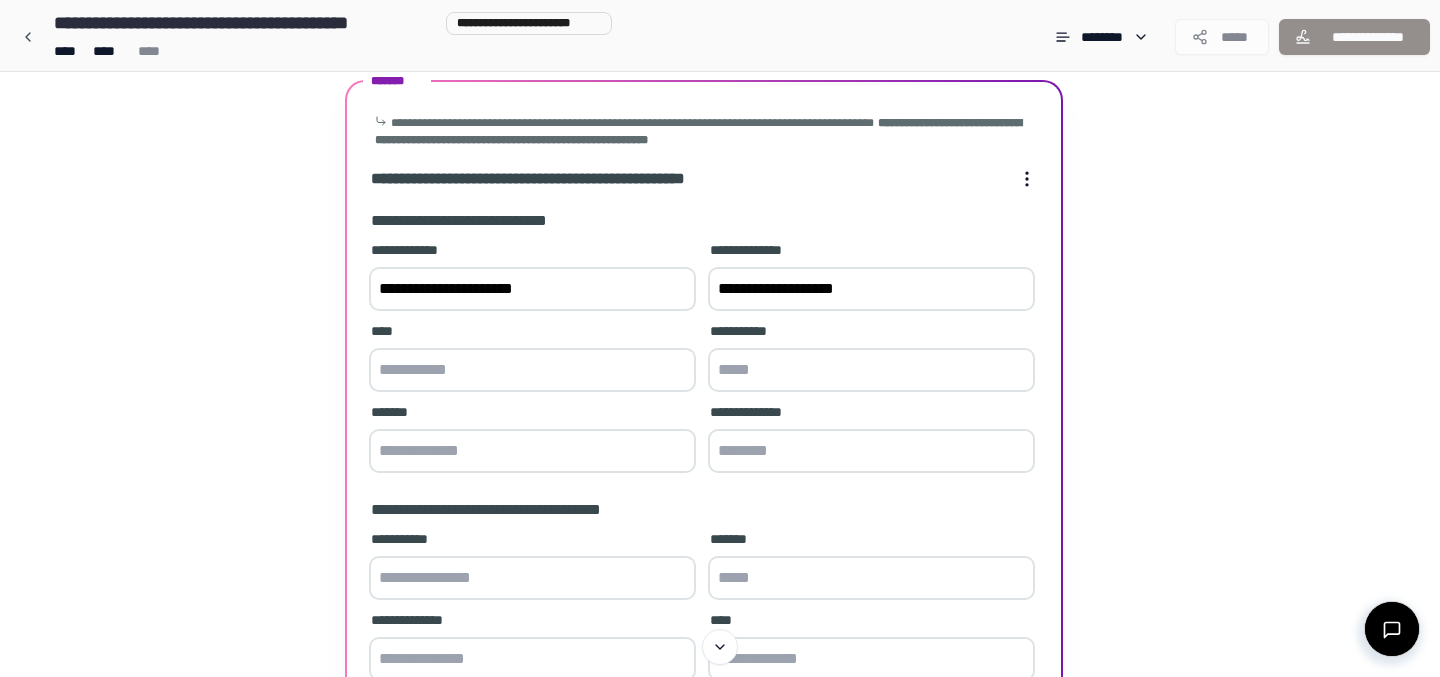 type on "**********" 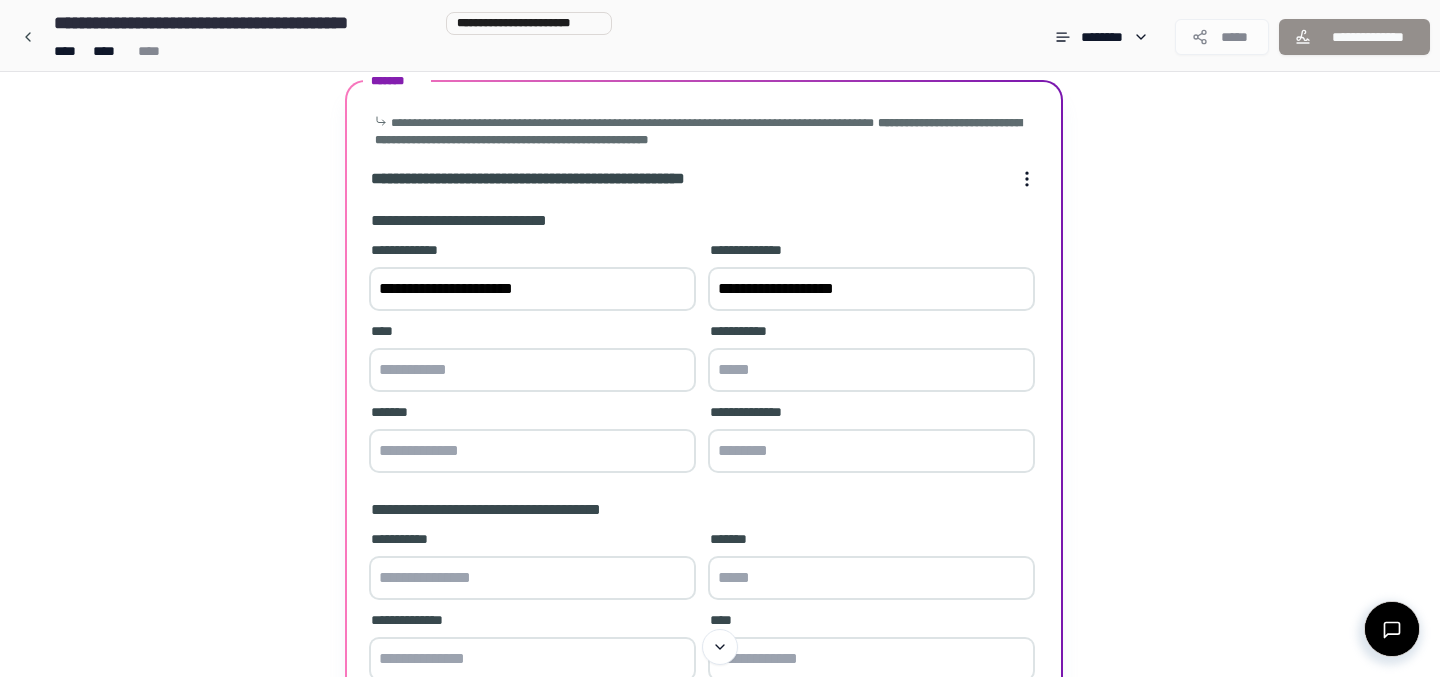 click at bounding box center (532, 370) 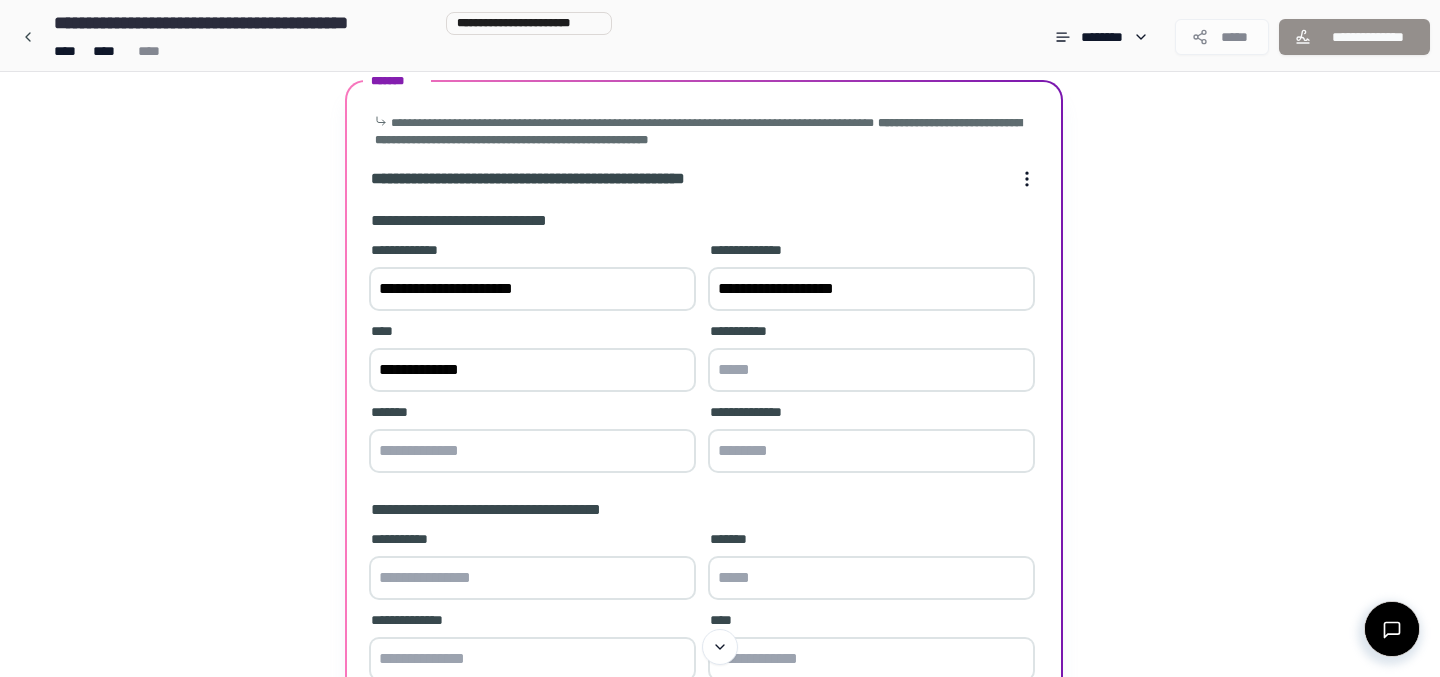 type on "**********" 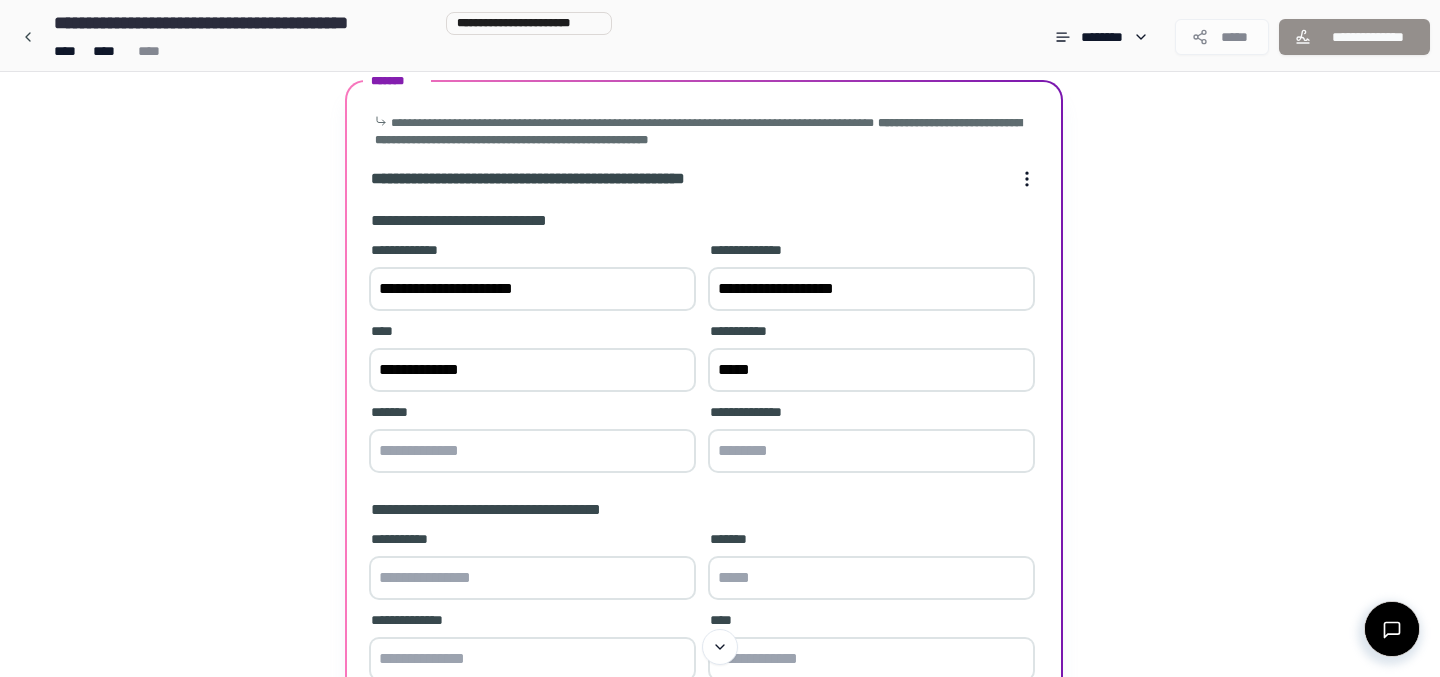 type on "*****" 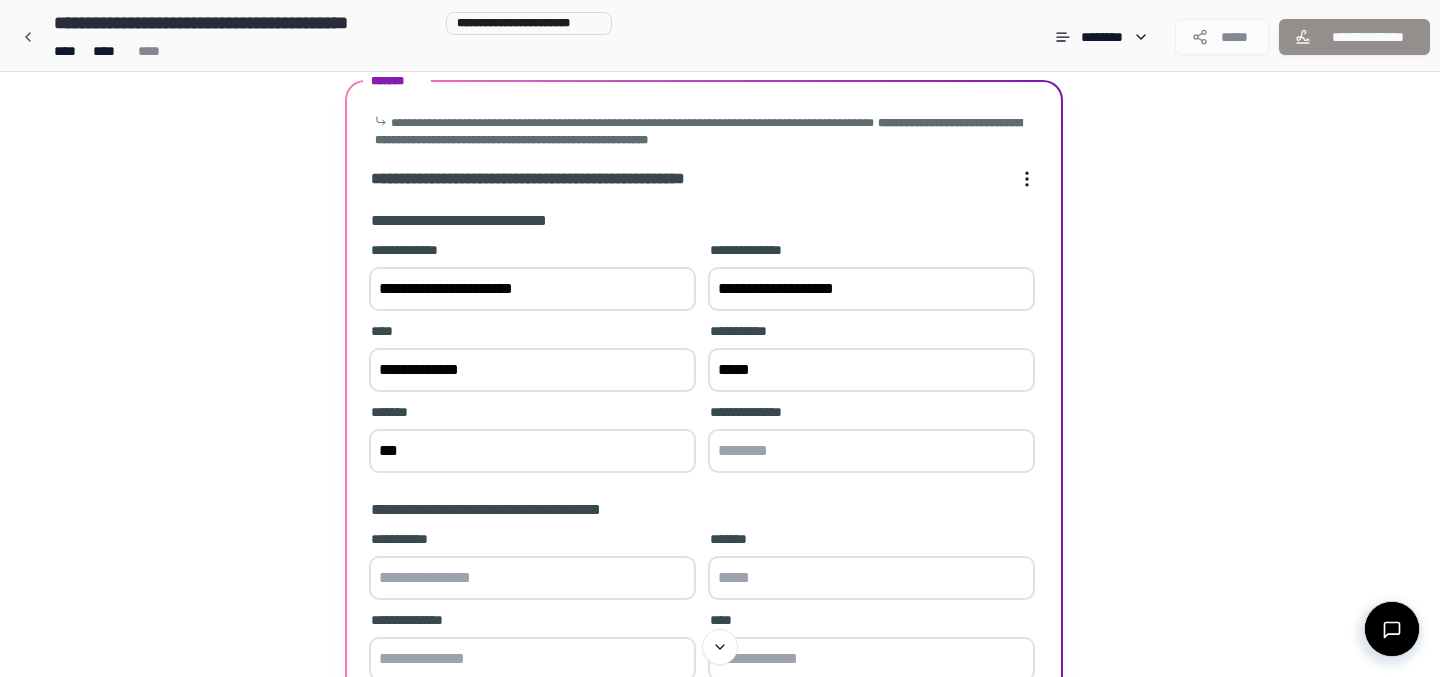 type on "***" 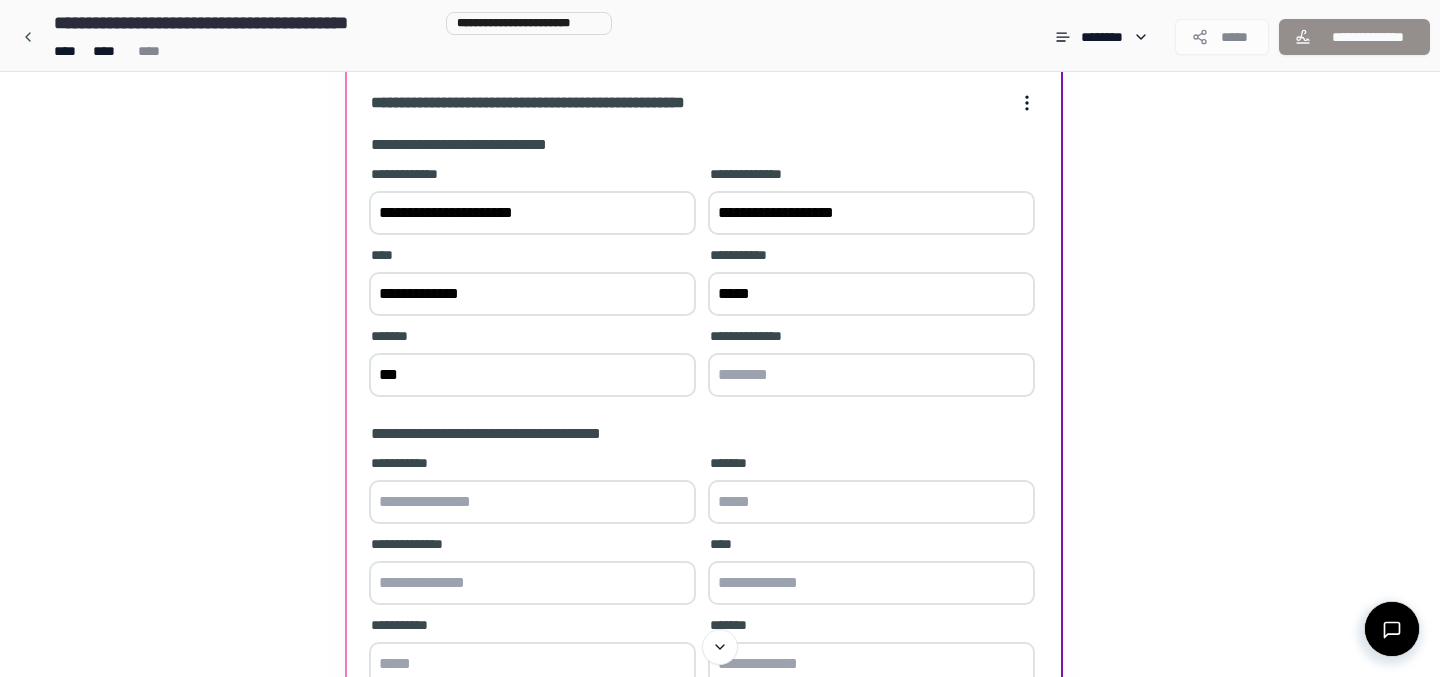 scroll, scrollTop: 327, scrollLeft: 0, axis: vertical 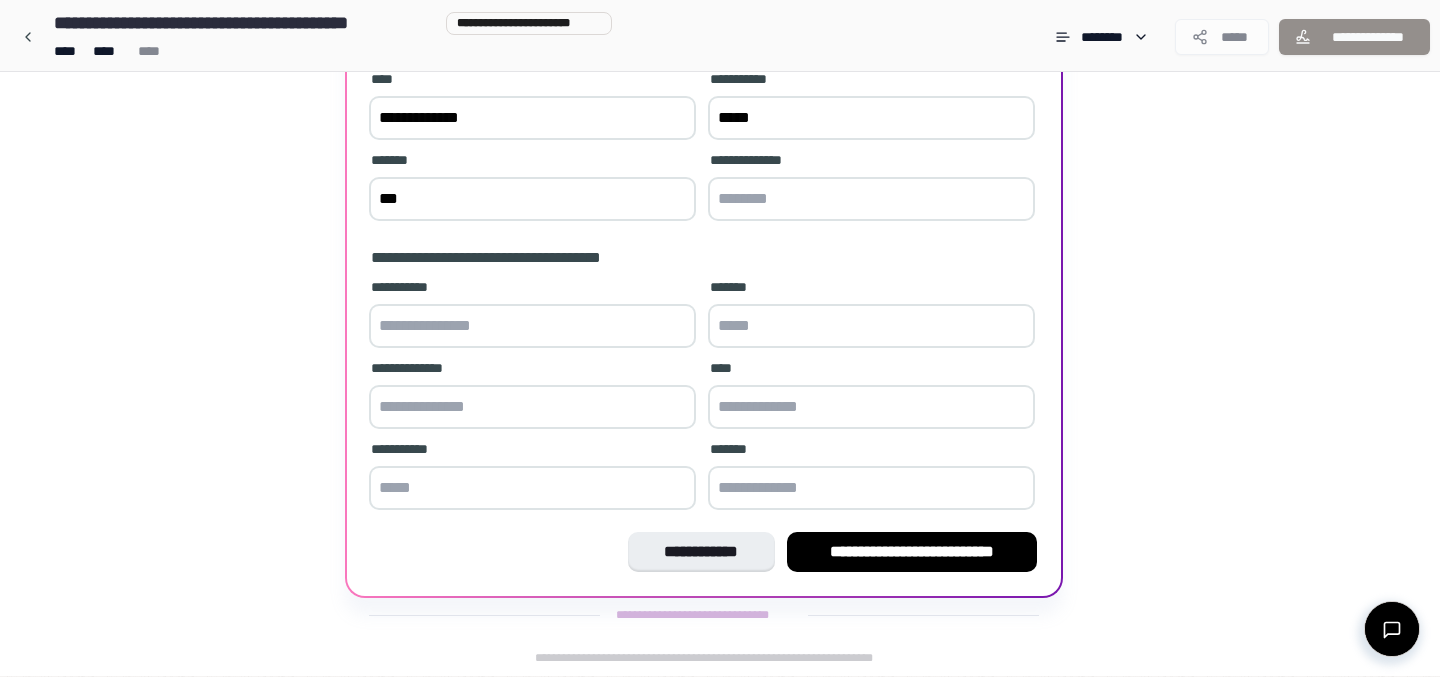 click at bounding box center (532, 326) 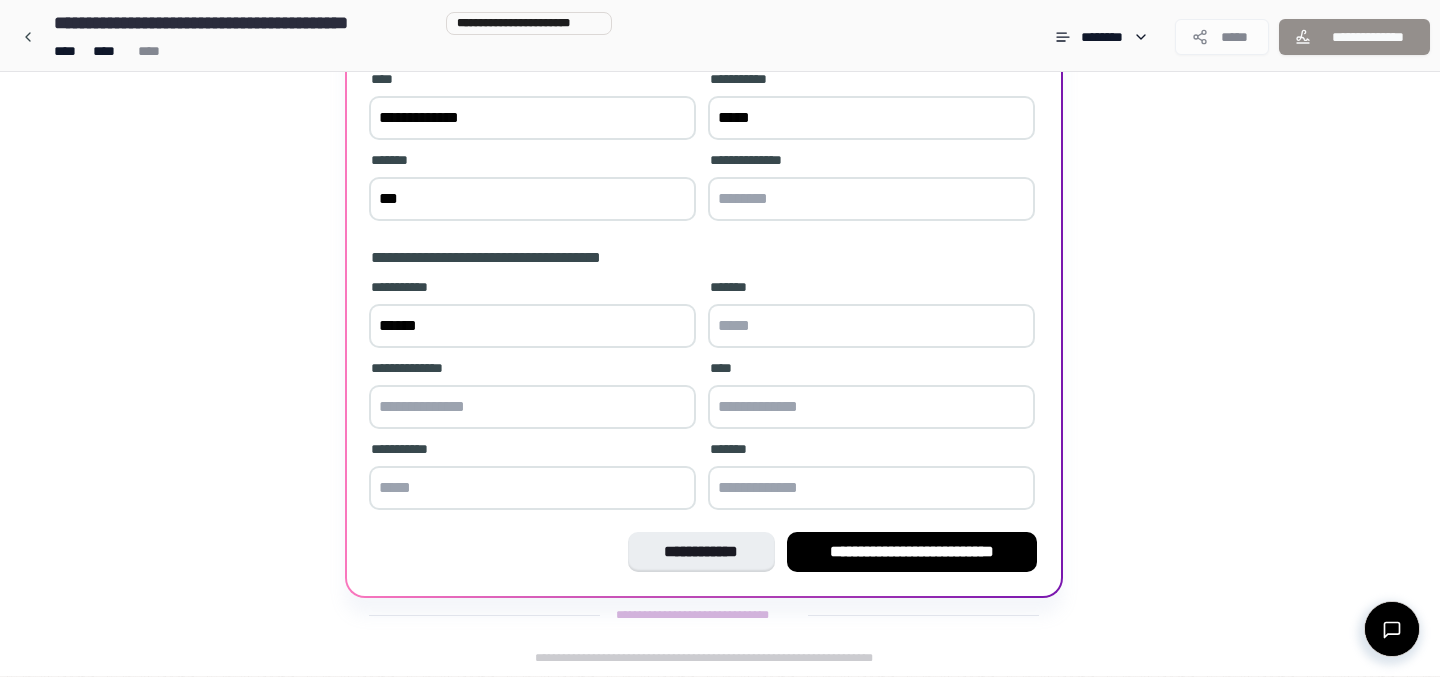 type on "******" 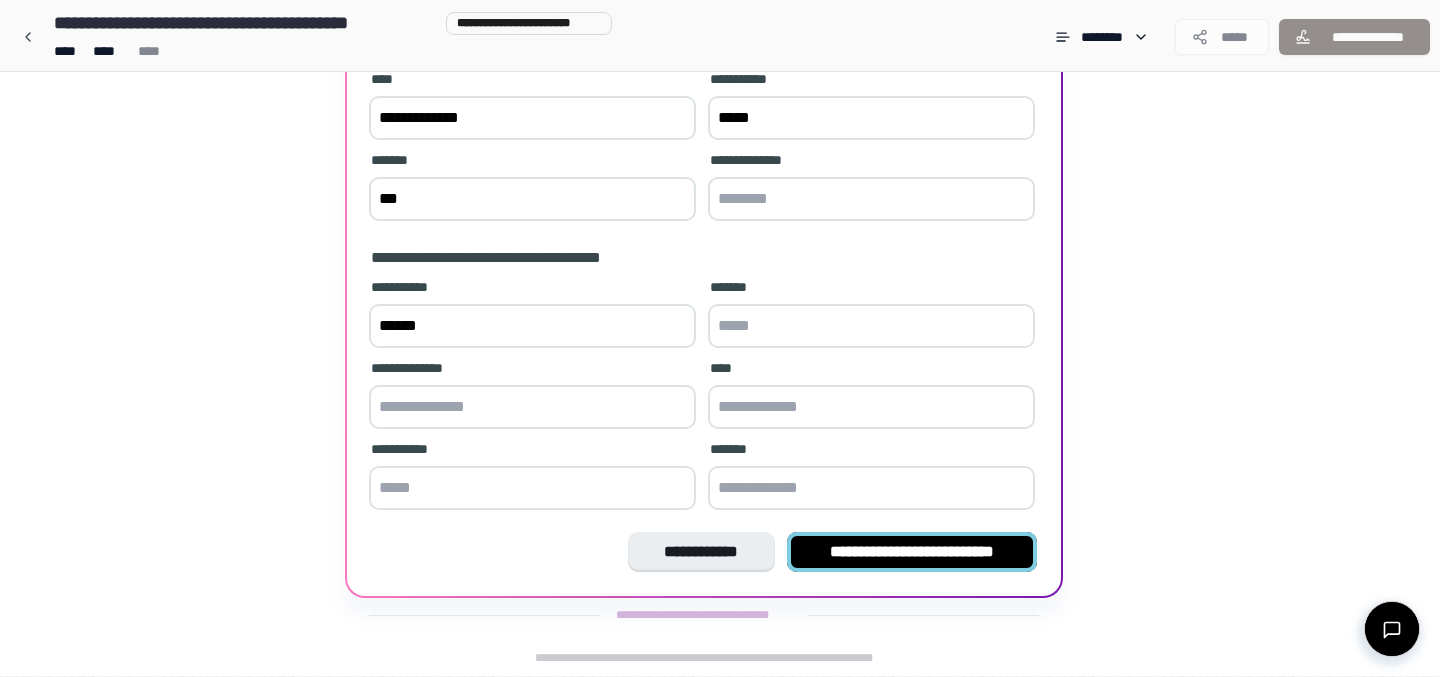 click on "**********" at bounding box center (912, 552) 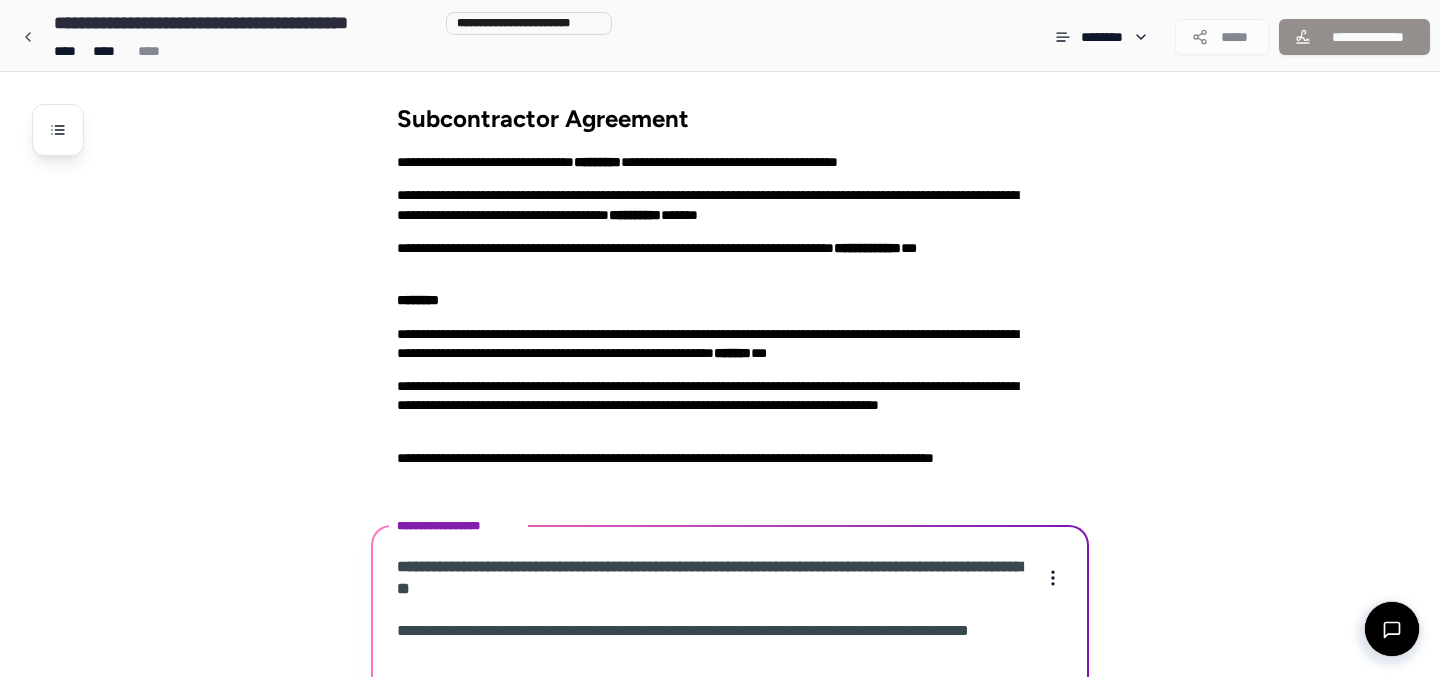 scroll, scrollTop: 481, scrollLeft: 0, axis: vertical 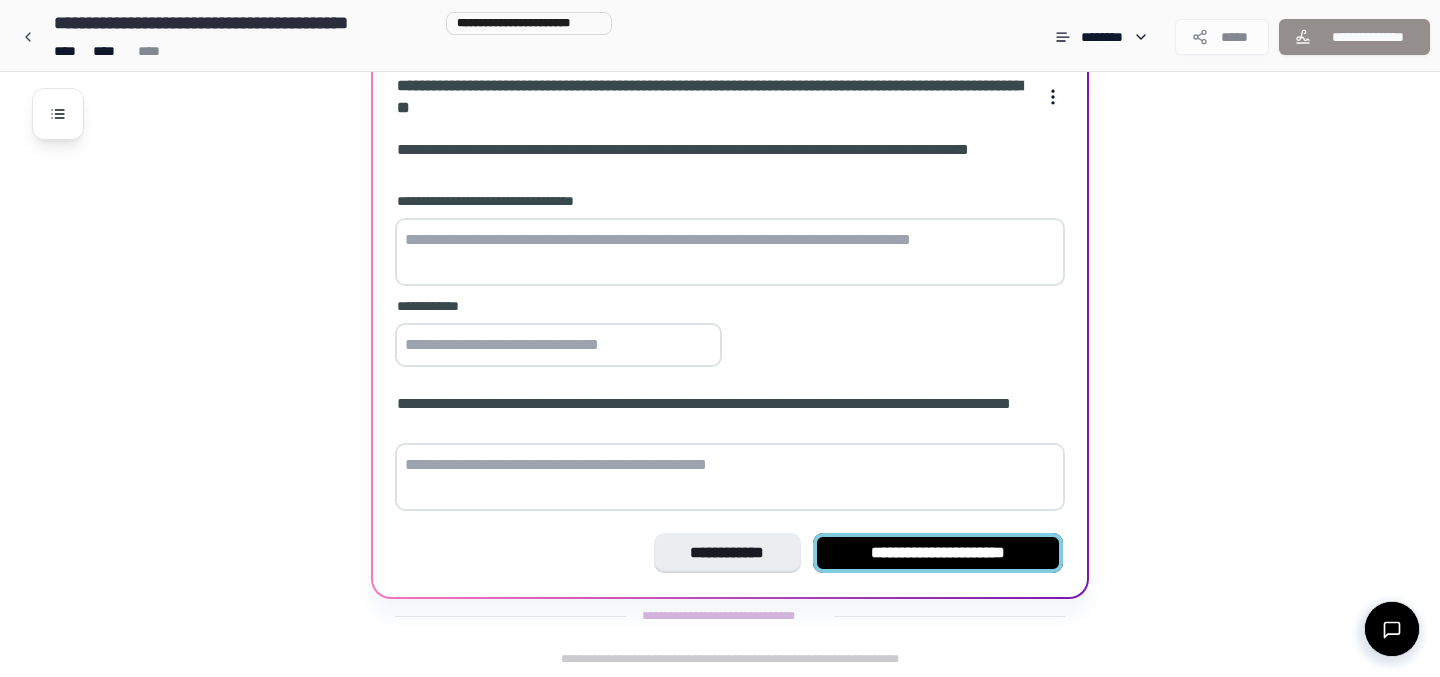 click on "**********" at bounding box center [938, 553] 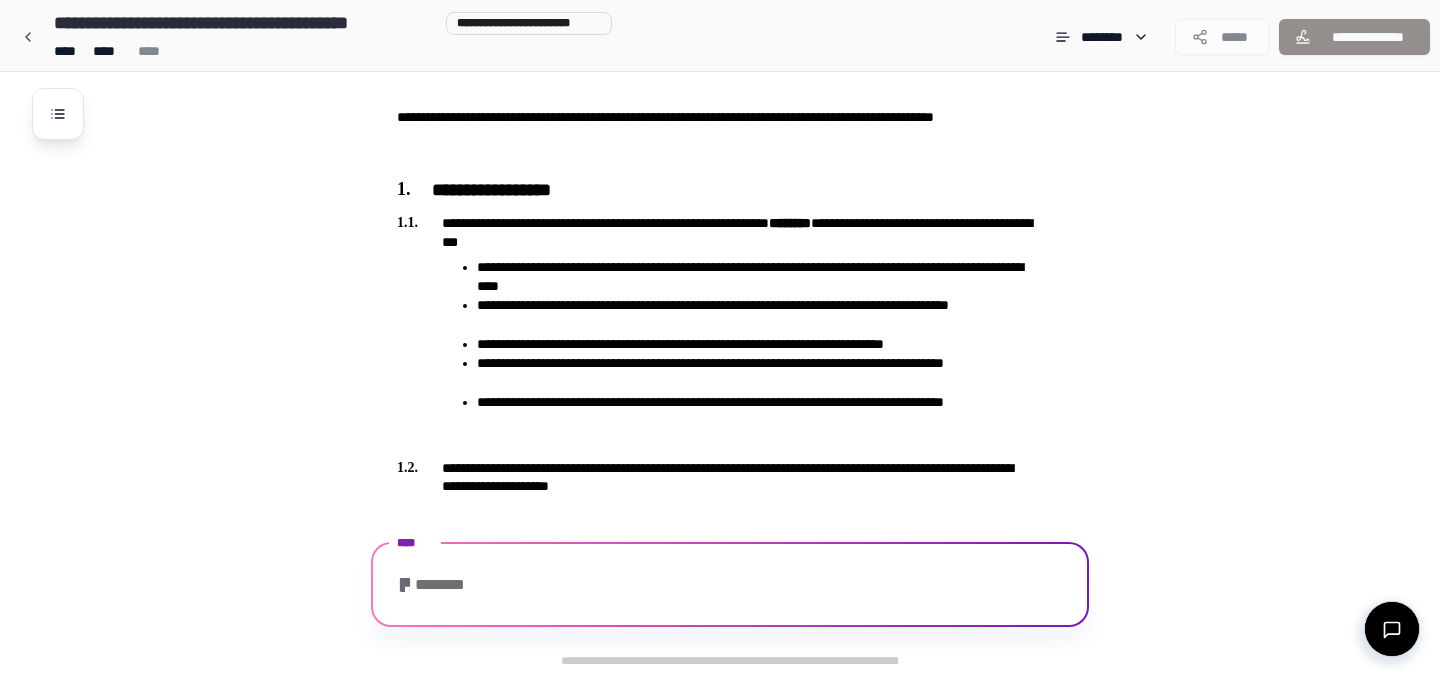 scroll, scrollTop: 477, scrollLeft: 0, axis: vertical 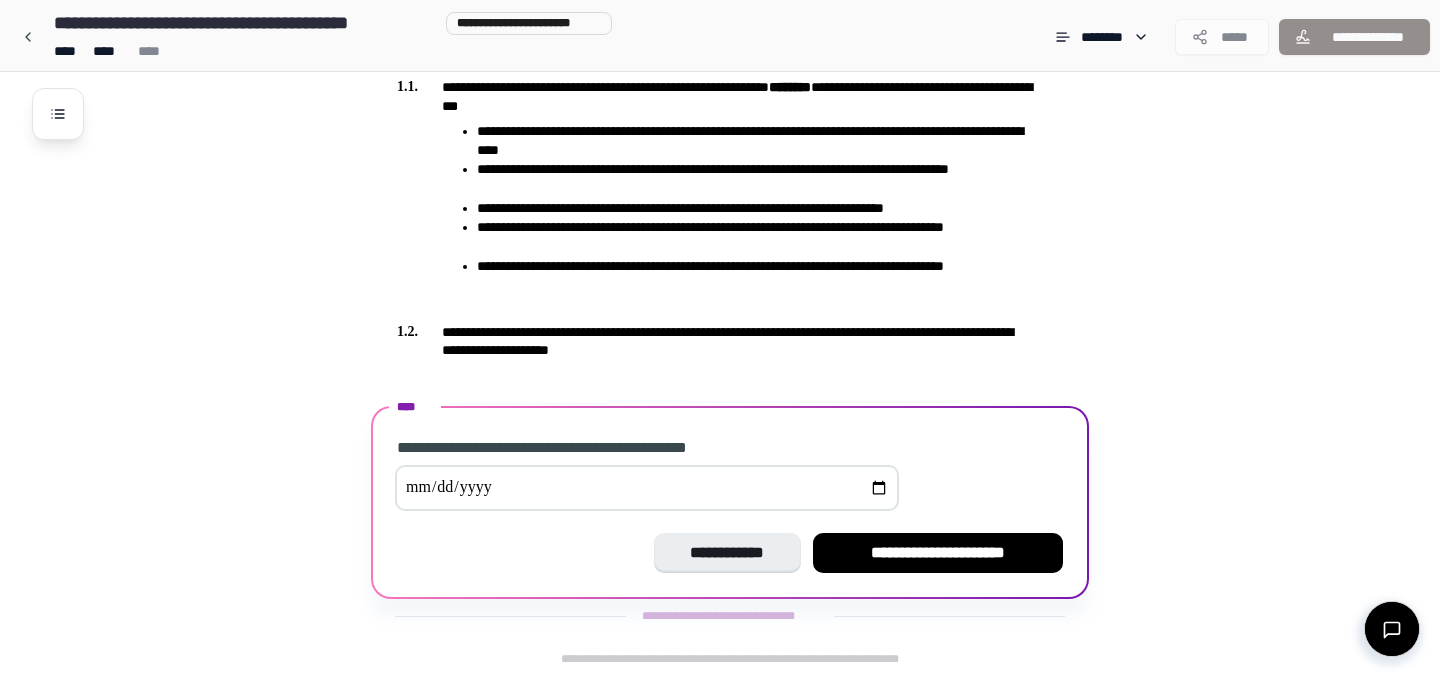 click at bounding box center (647, 488) 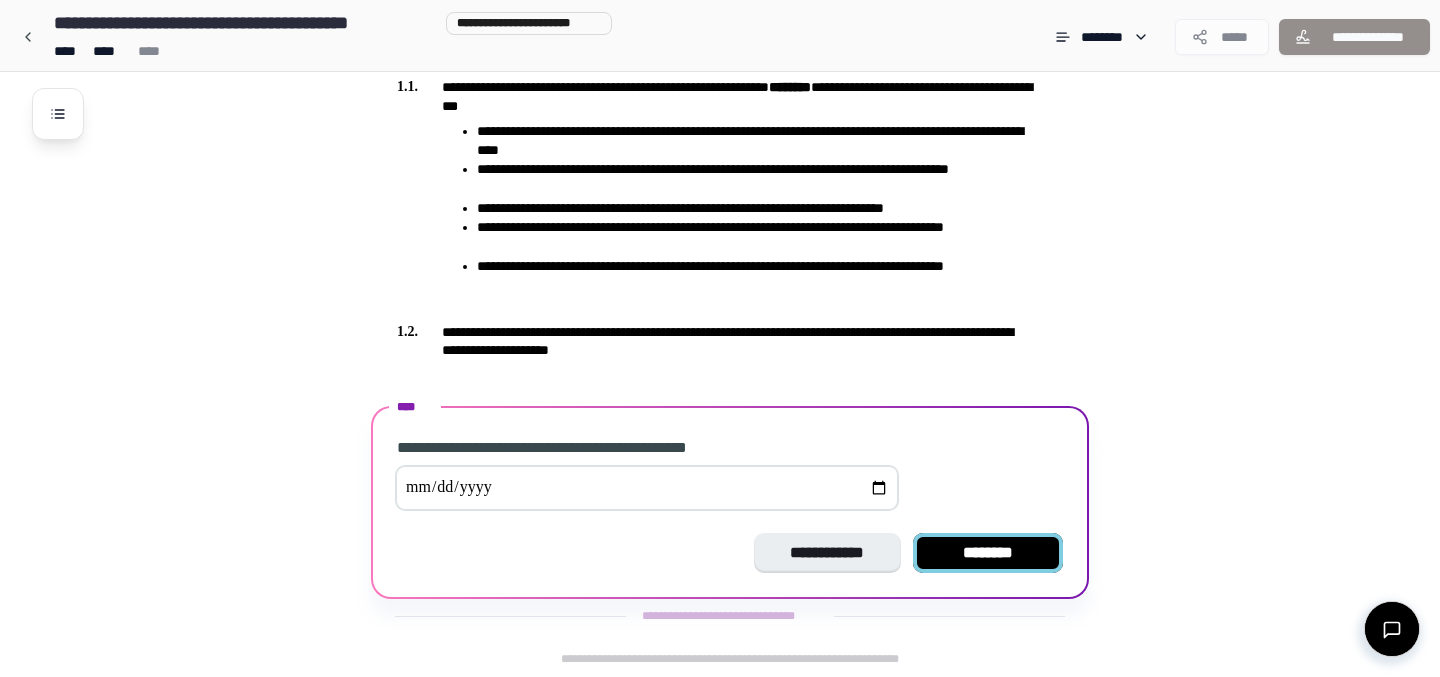 click on "********" at bounding box center (988, 553) 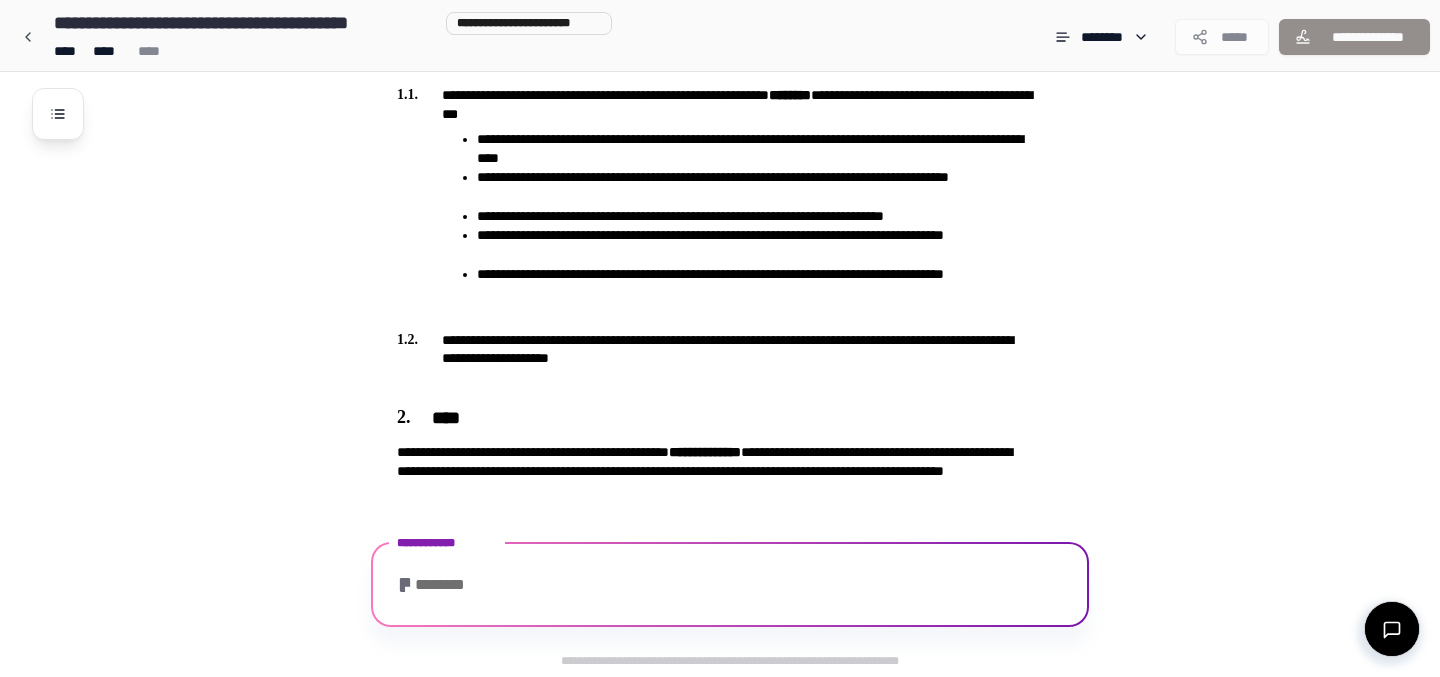 scroll, scrollTop: 951, scrollLeft: 0, axis: vertical 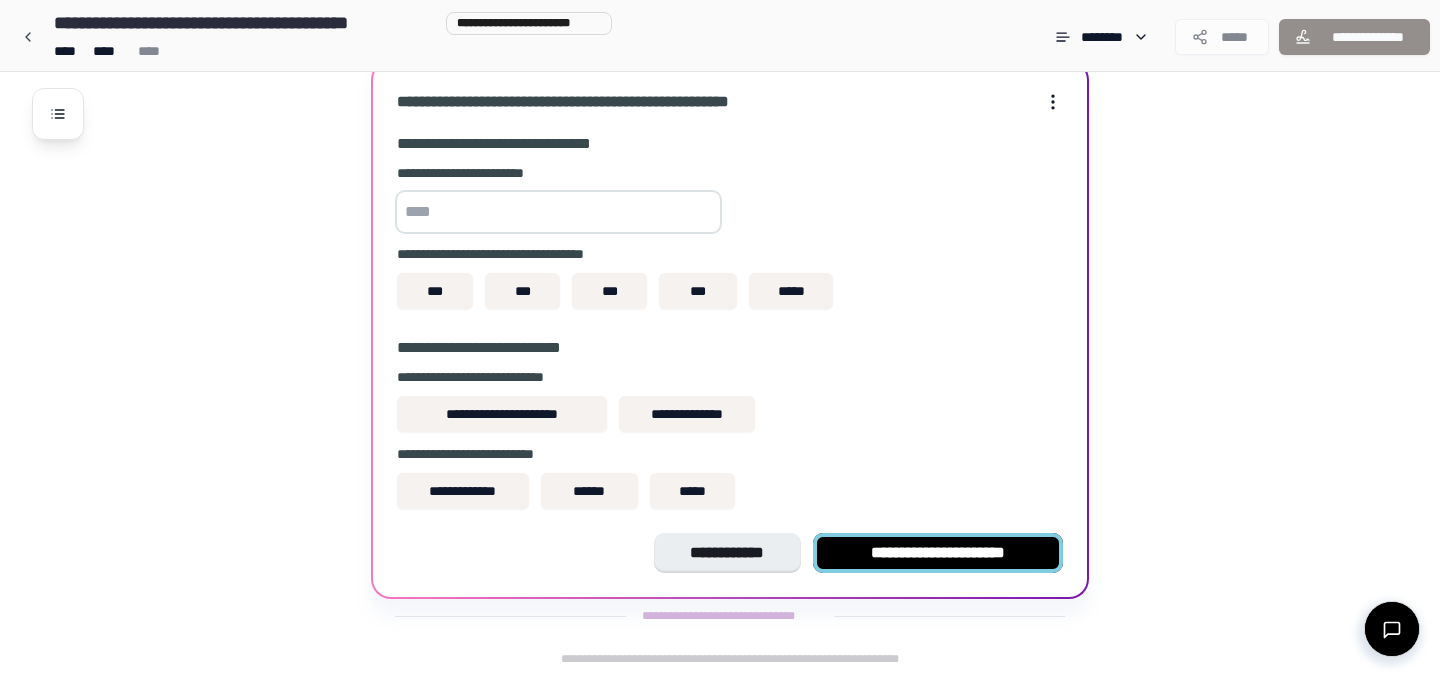 click on "**********" at bounding box center [938, 553] 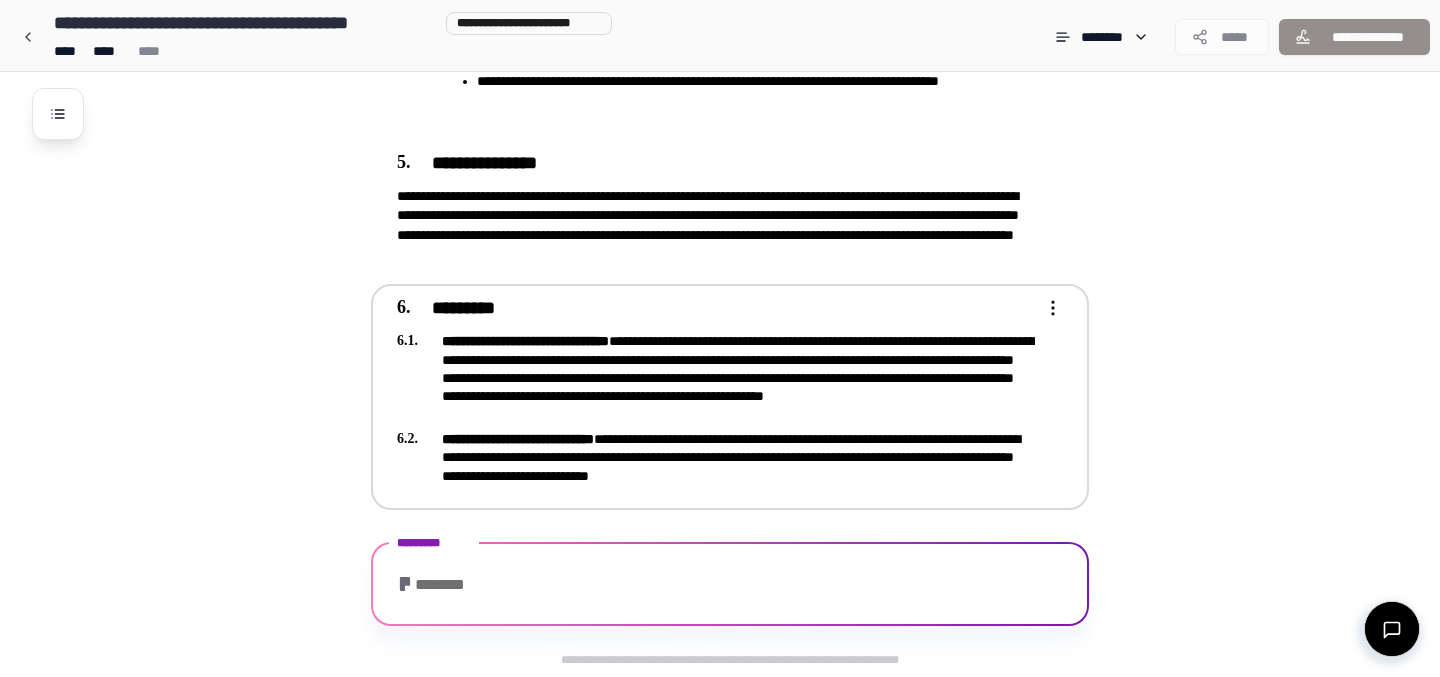 scroll, scrollTop: 1767, scrollLeft: 0, axis: vertical 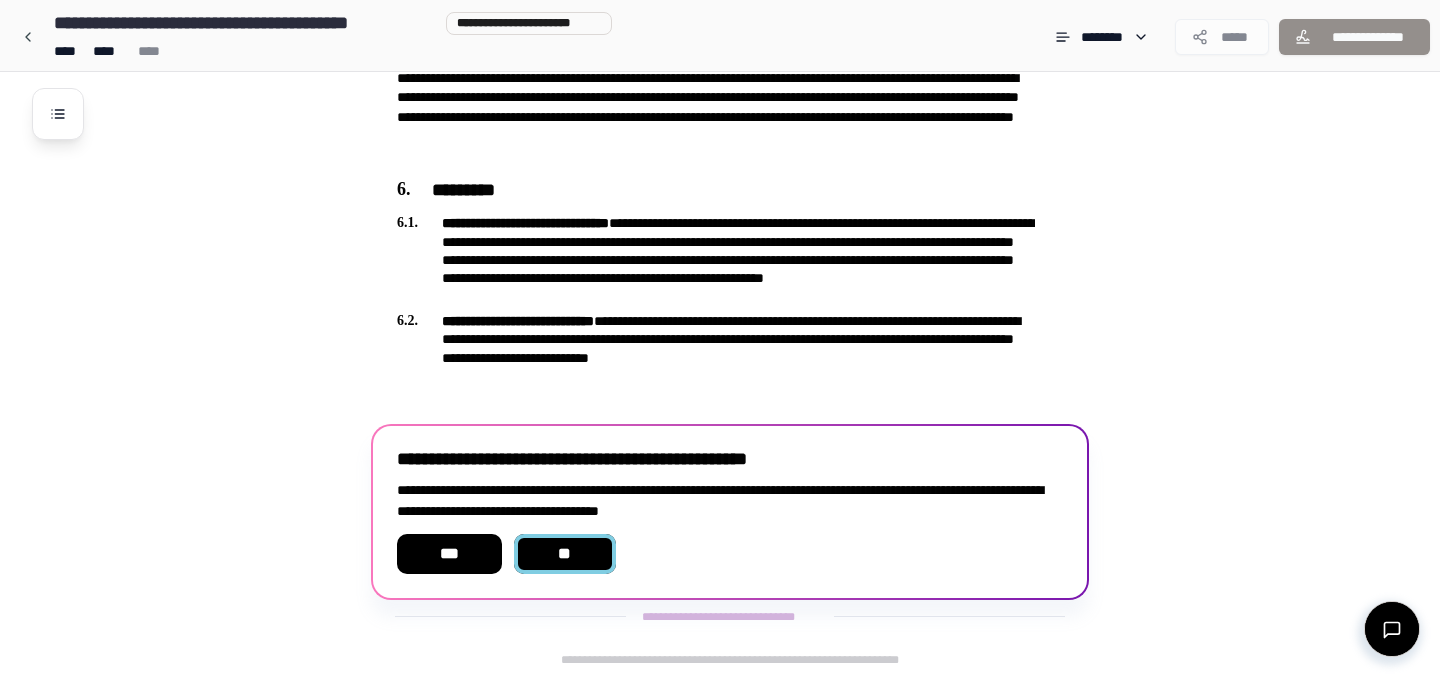 click on "**" at bounding box center (565, 554) 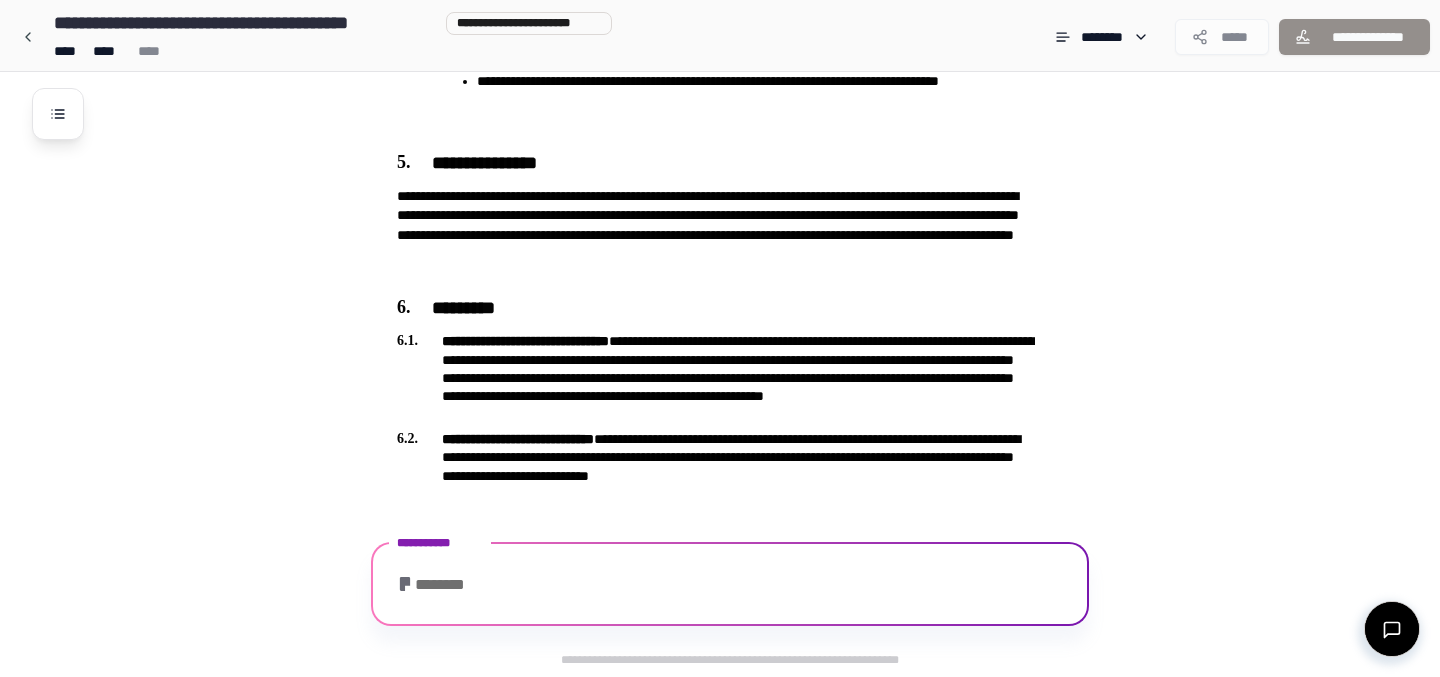 scroll, scrollTop: 1829, scrollLeft: 0, axis: vertical 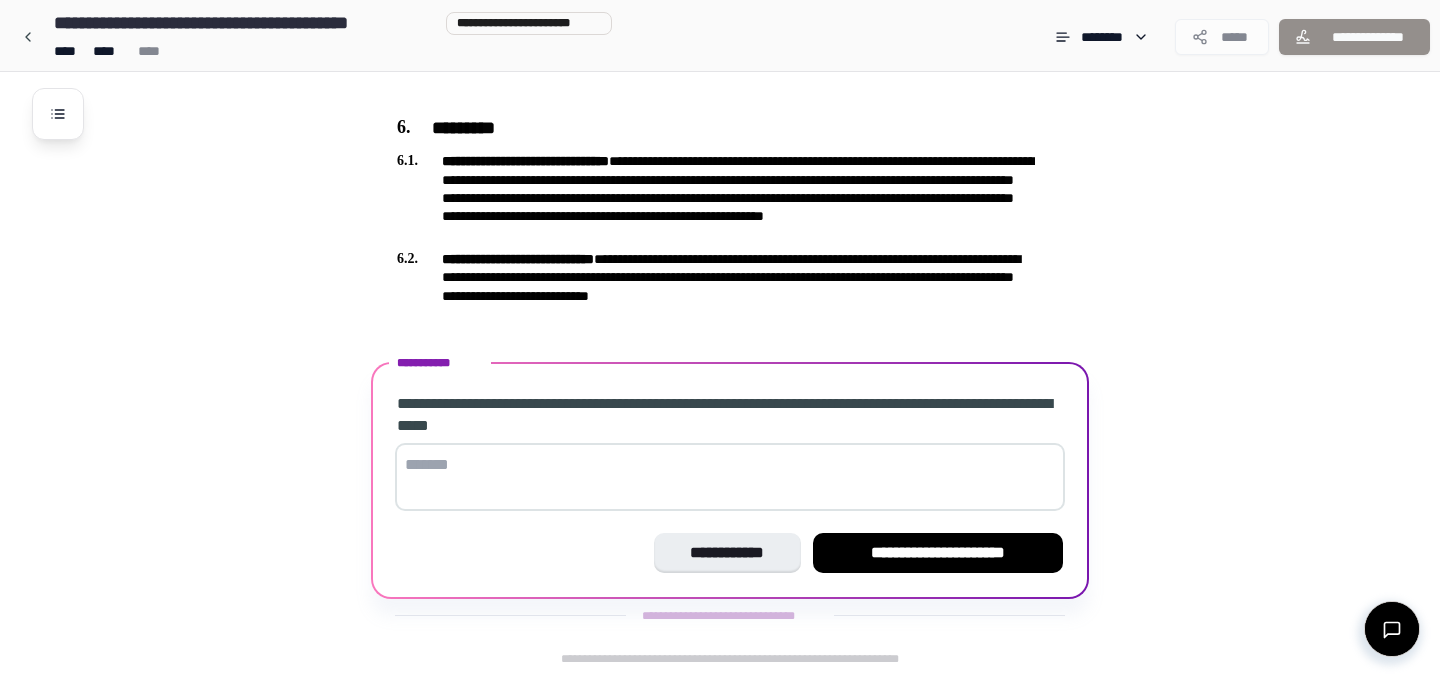 click at bounding box center (730, 477) 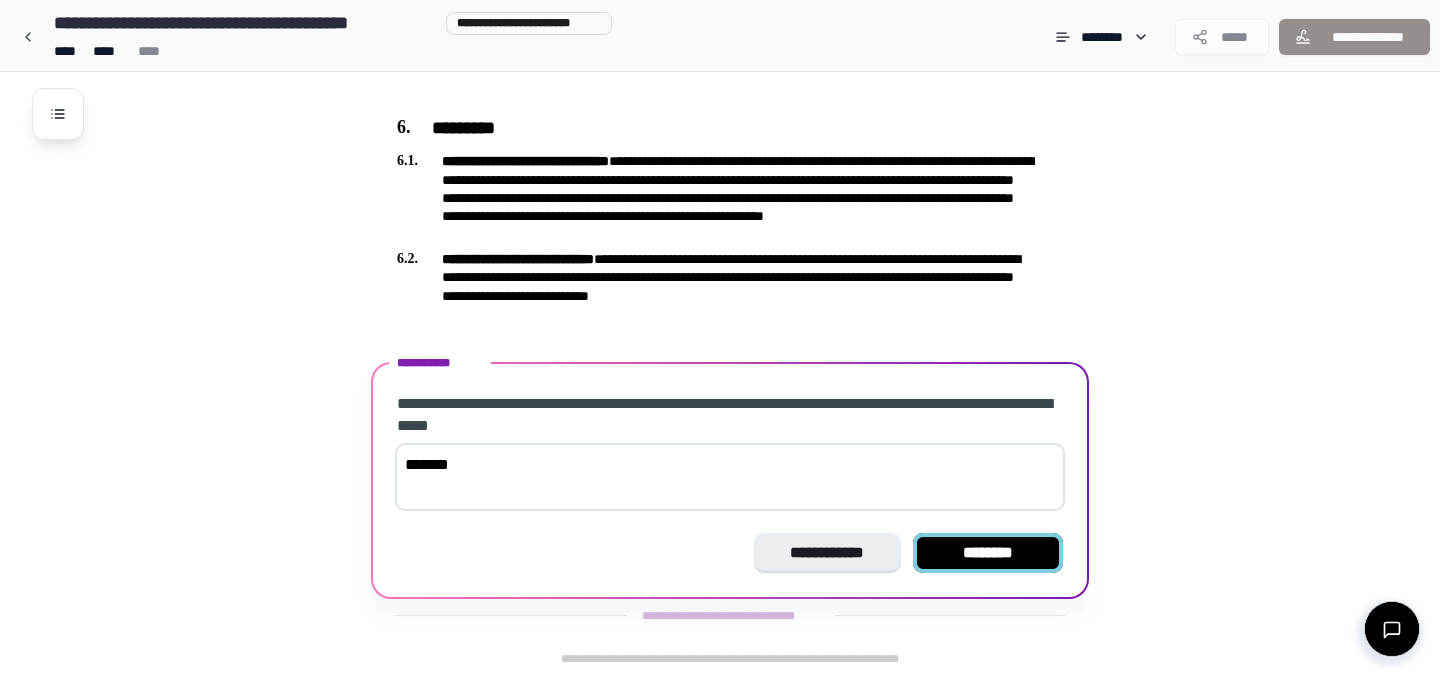 type on "*******" 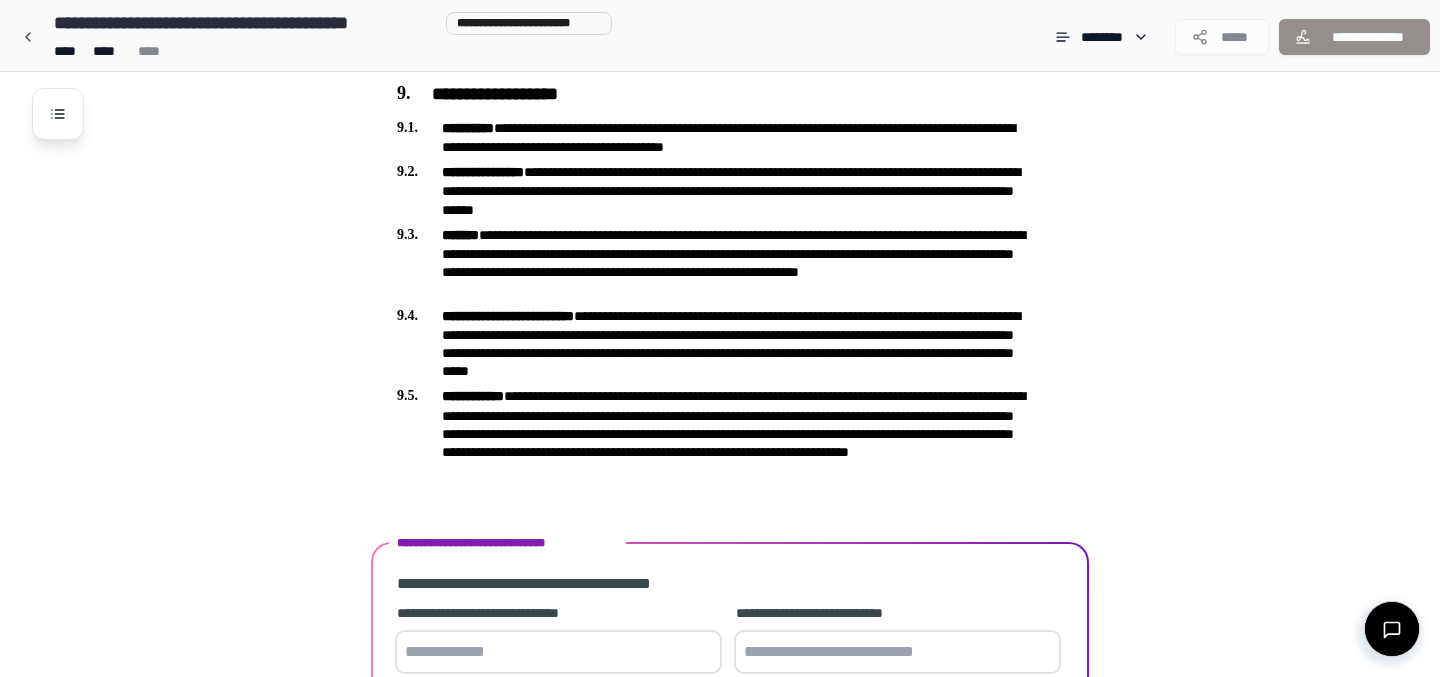 scroll, scrollTop: 2702, scrollLeft: 0, axis: vertical 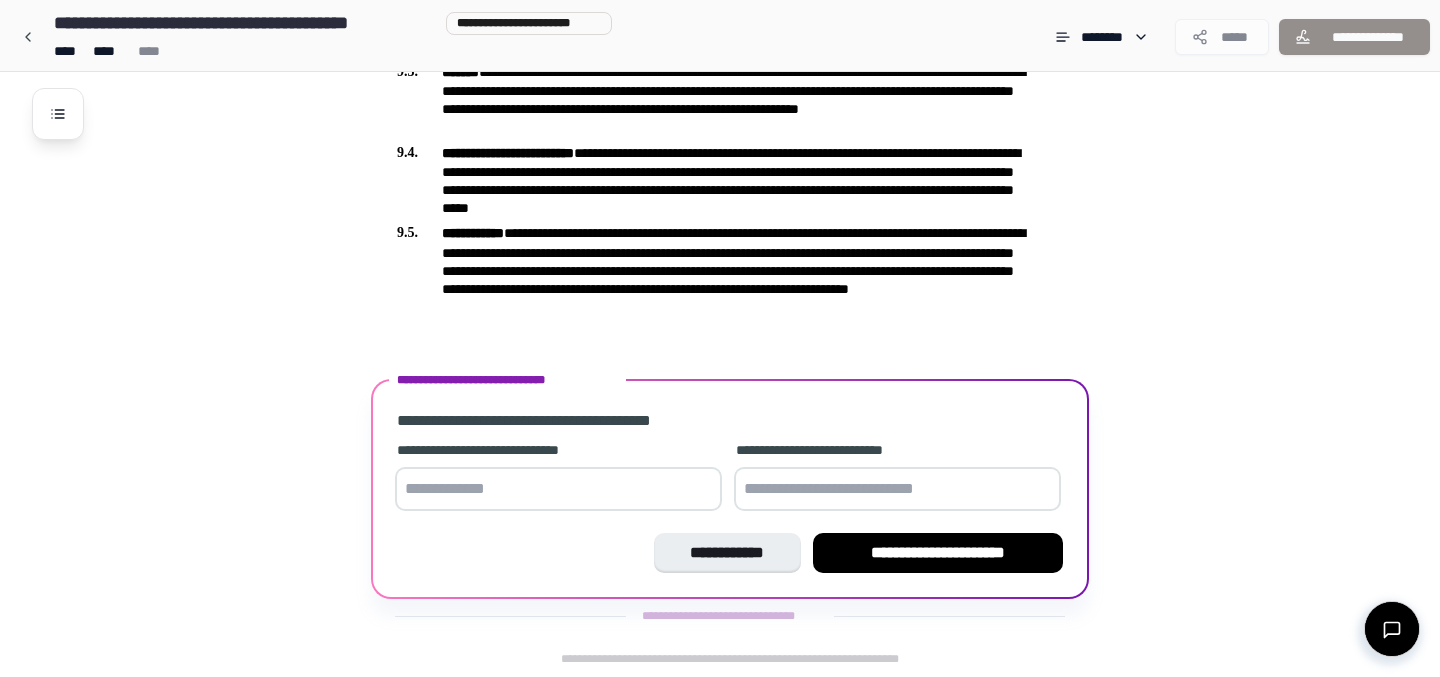 click at bounding box center [558, 489] 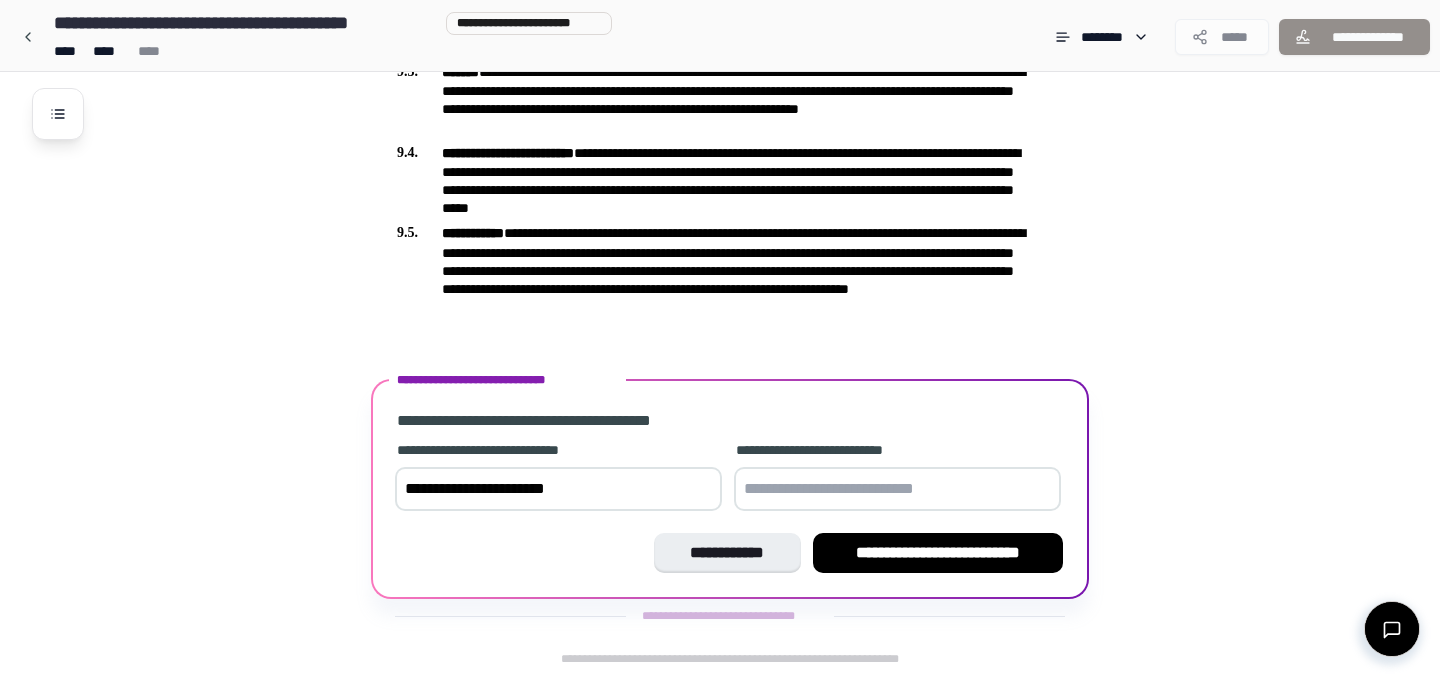 type on "**********" 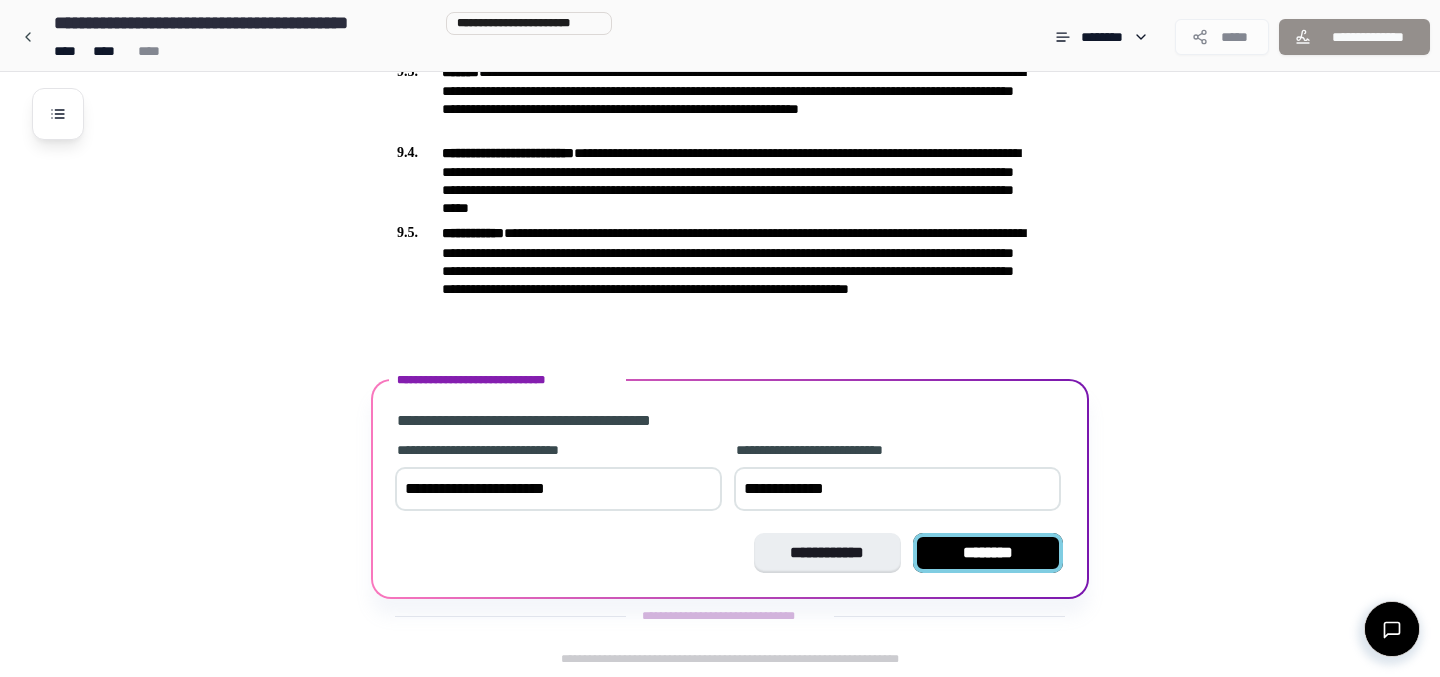 type on "**********" 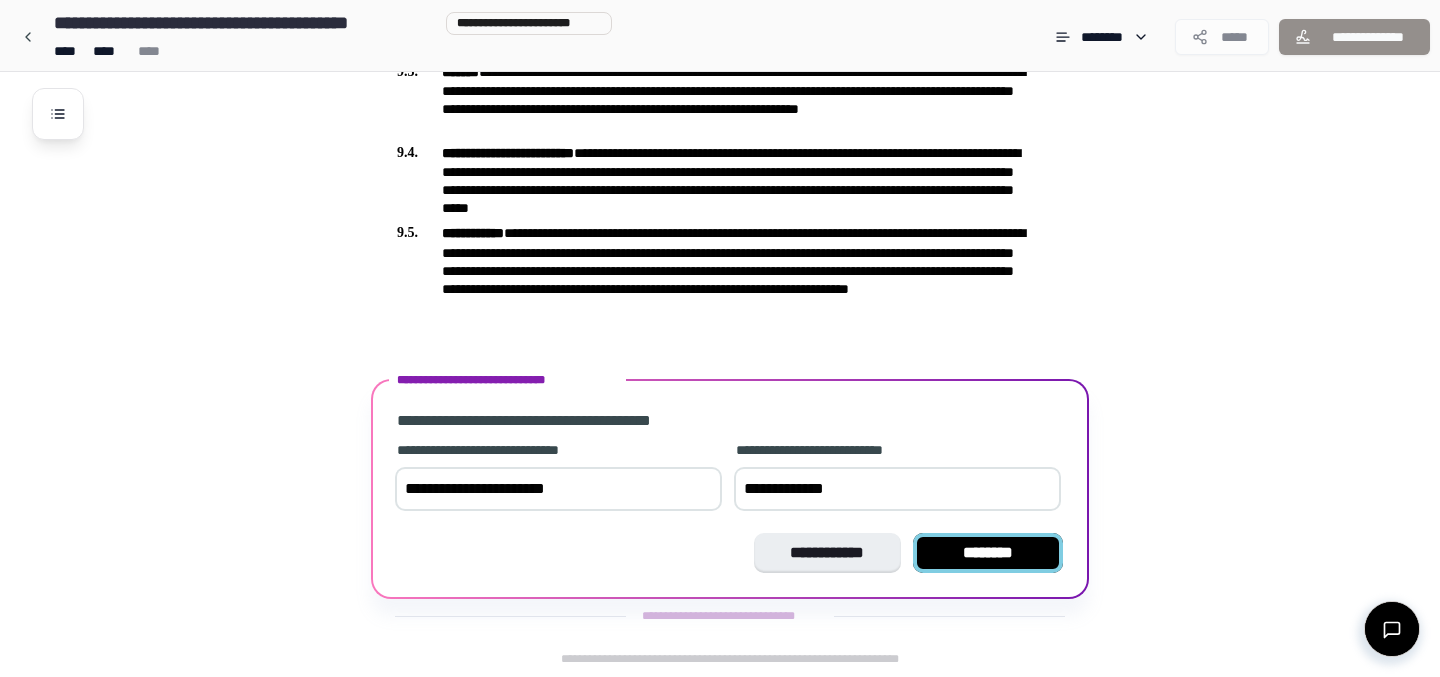 click on "********" at bounding box center (988, 553) 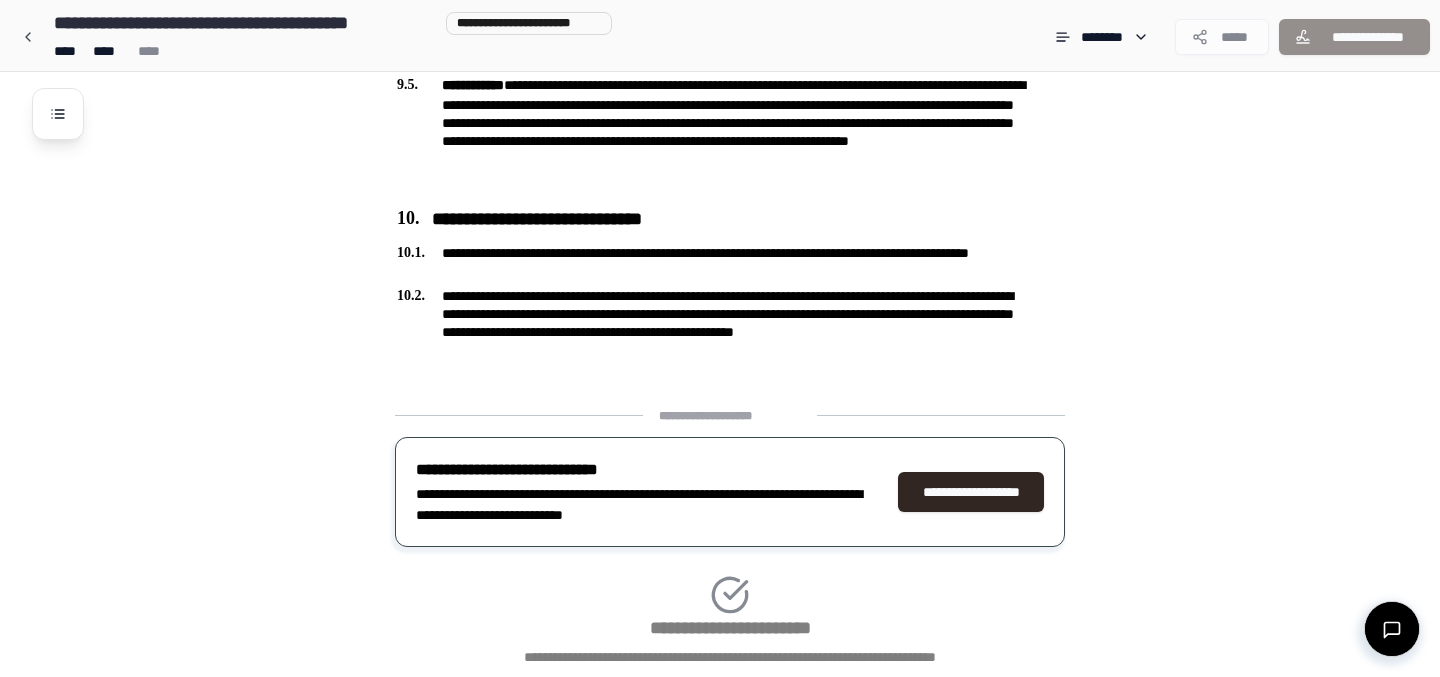 scroll, scrollTop: 2984, scrollLeft: 0, axis: vertical 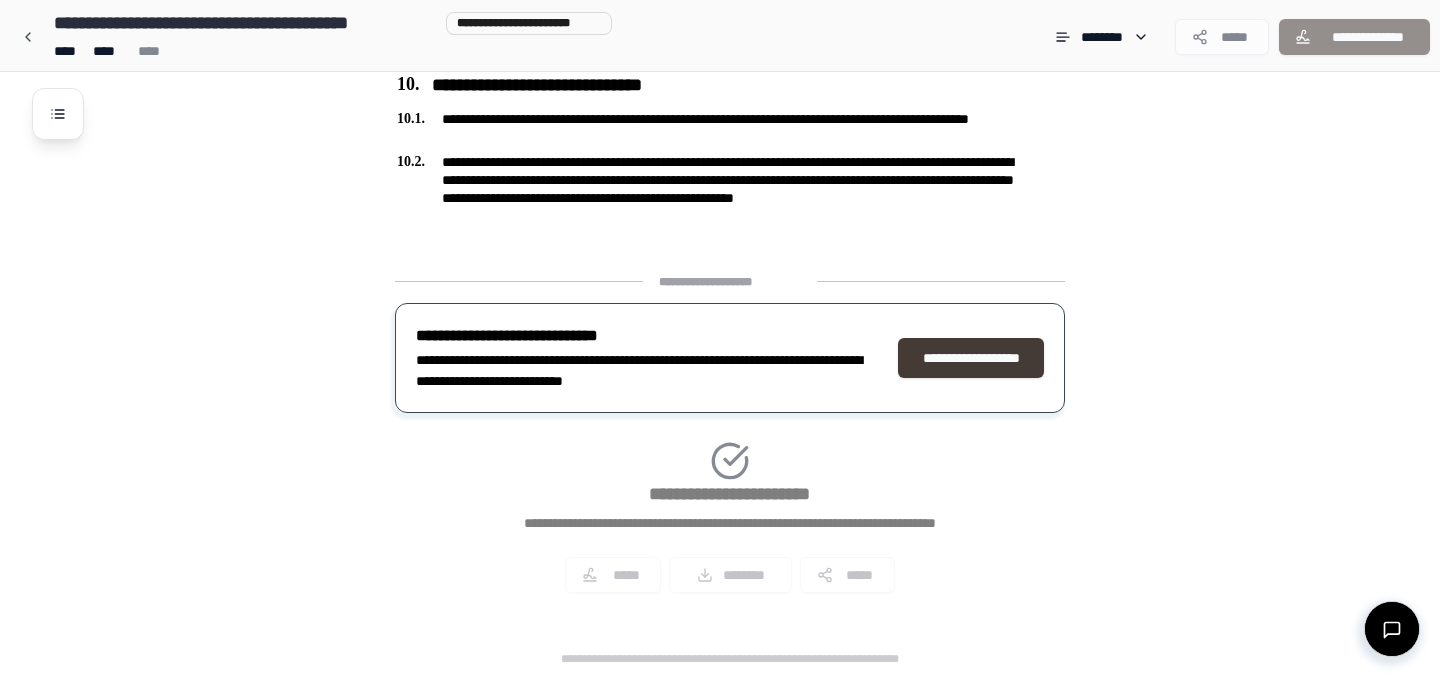 click on "**********" at bounding box center (971, 358) 